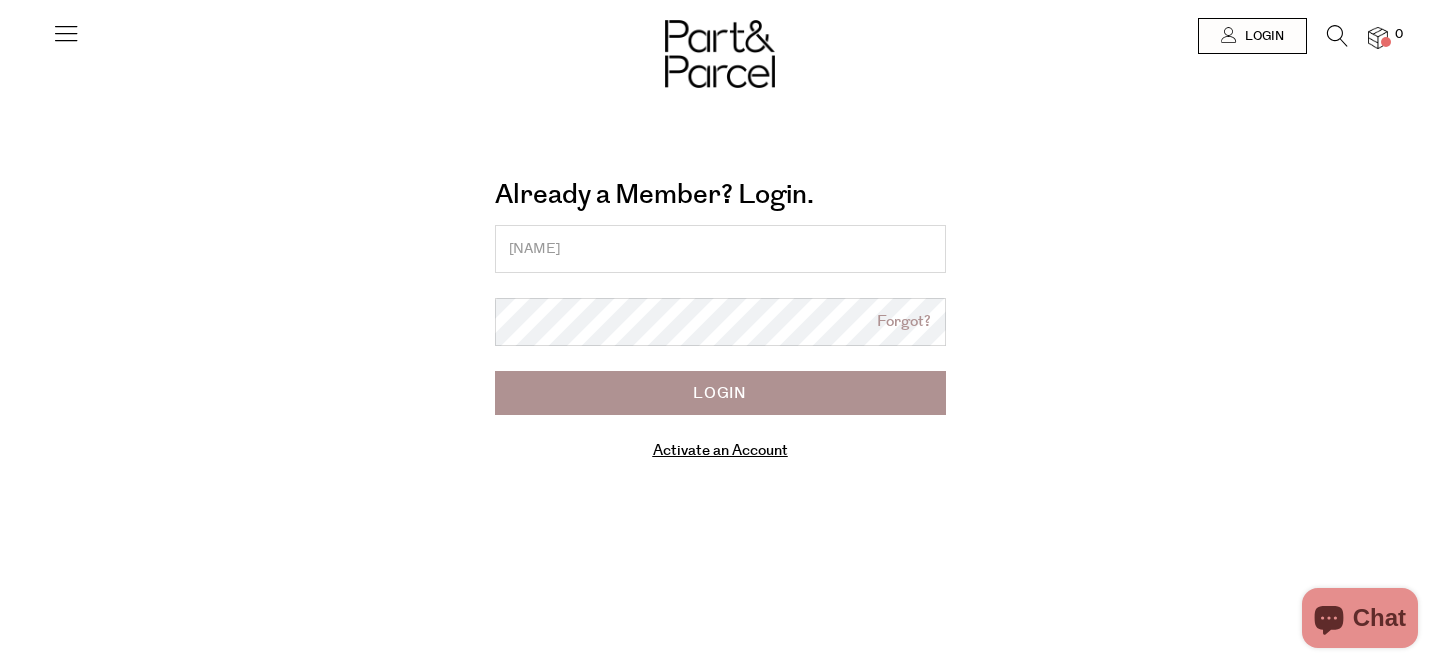 scroll, scrollTop: 0, scrollLeft: 0, axis: both 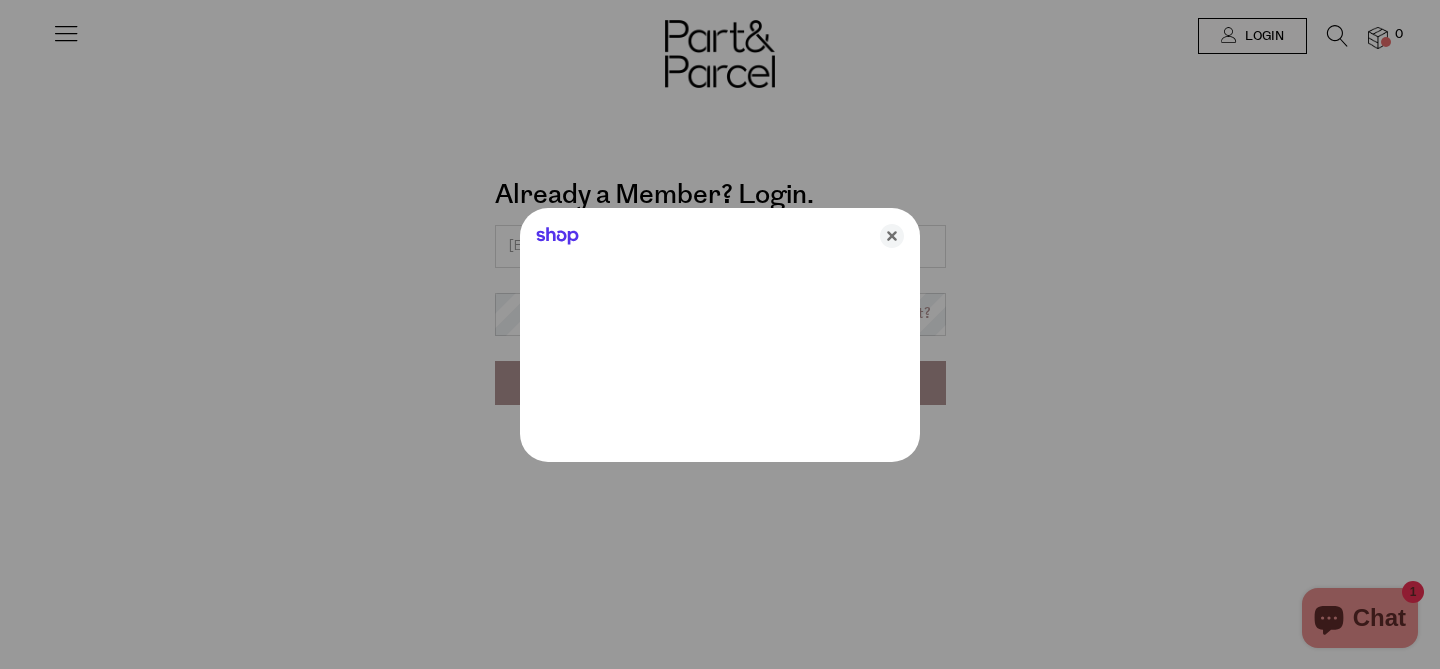 type on "[EMAIL]" 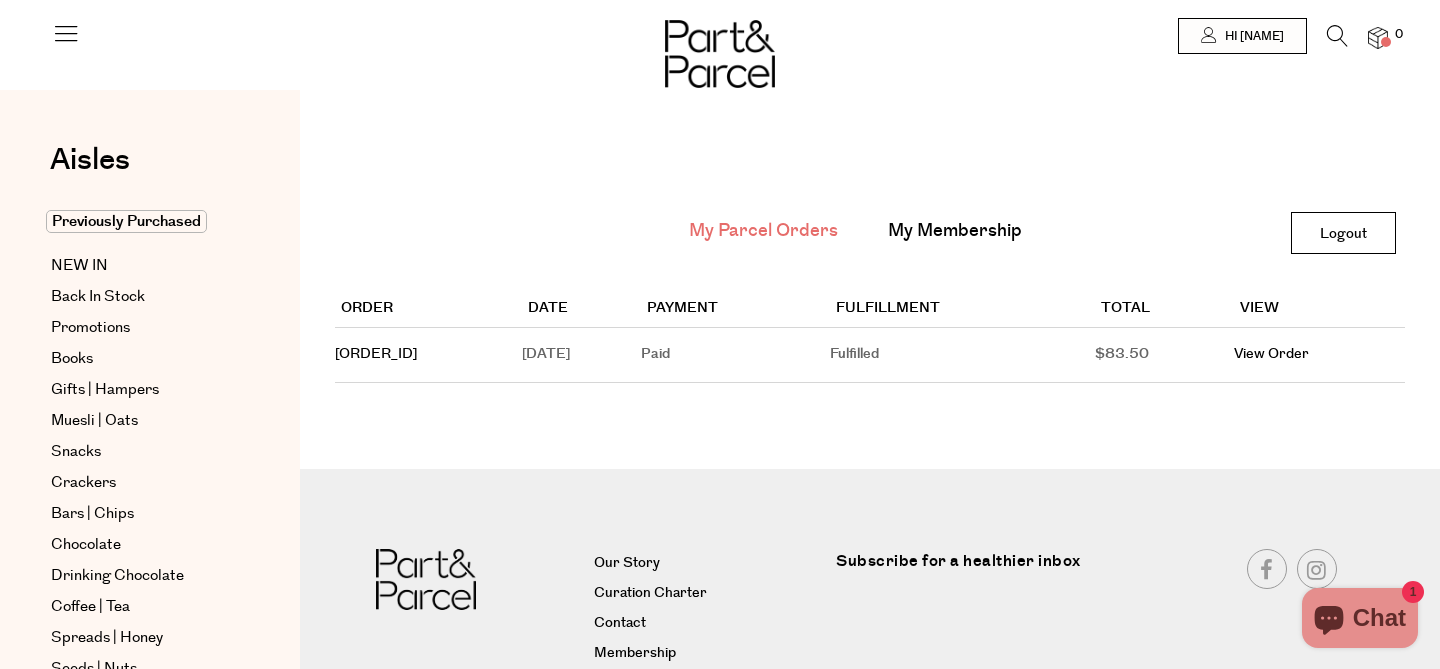 scroll, scrollTop: 0, scrollLeft: 0, axis: both 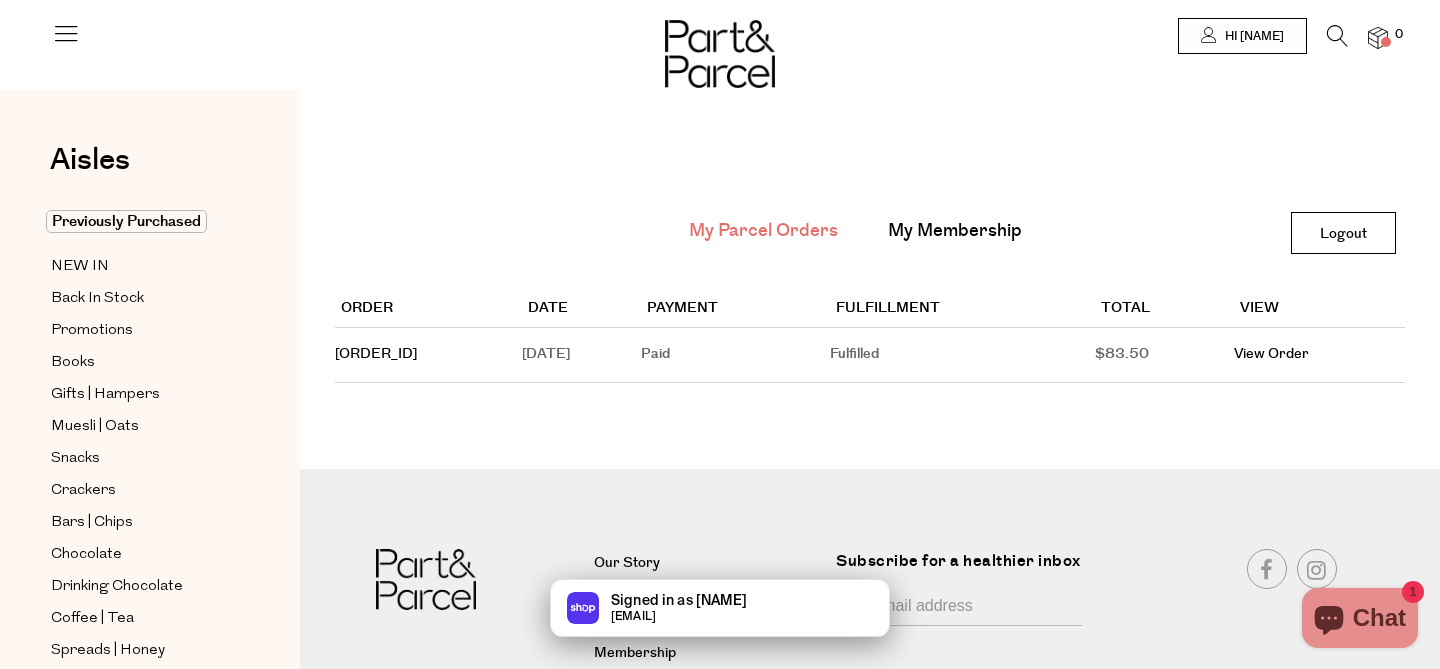 click at bounding box center (1337, 36) 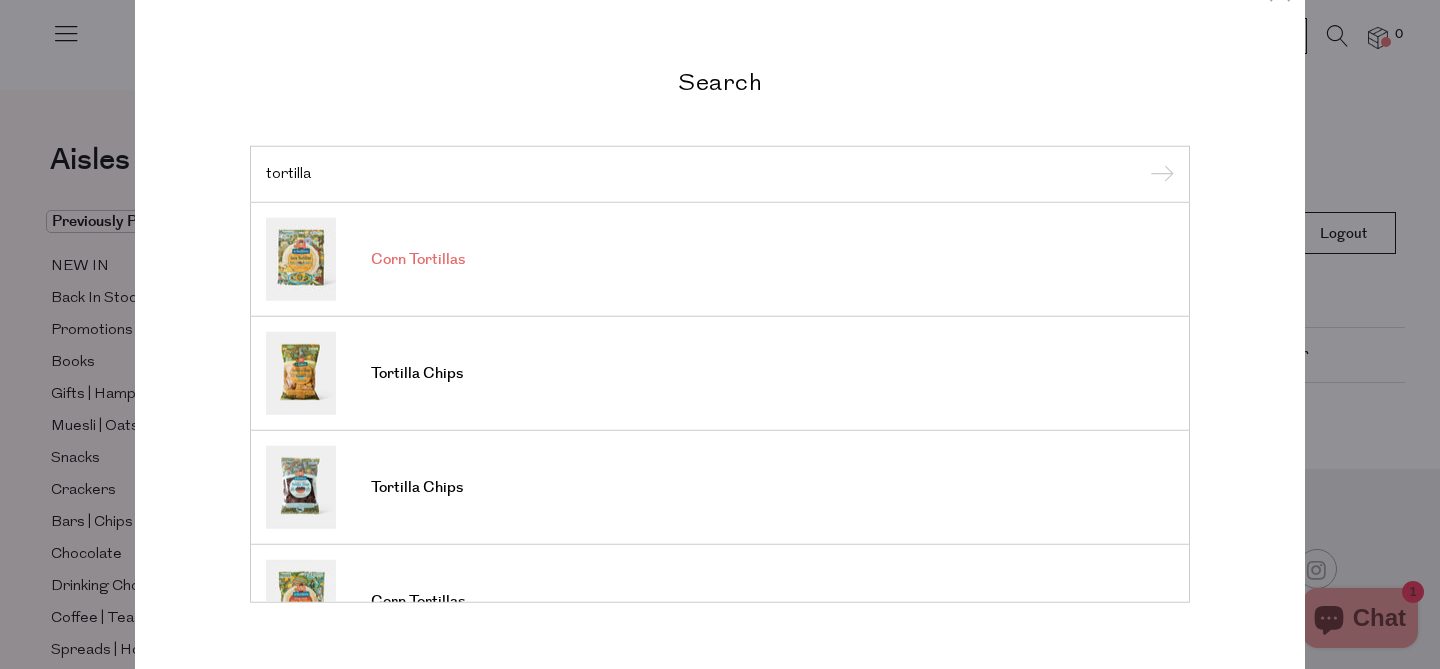type on "tortilla" 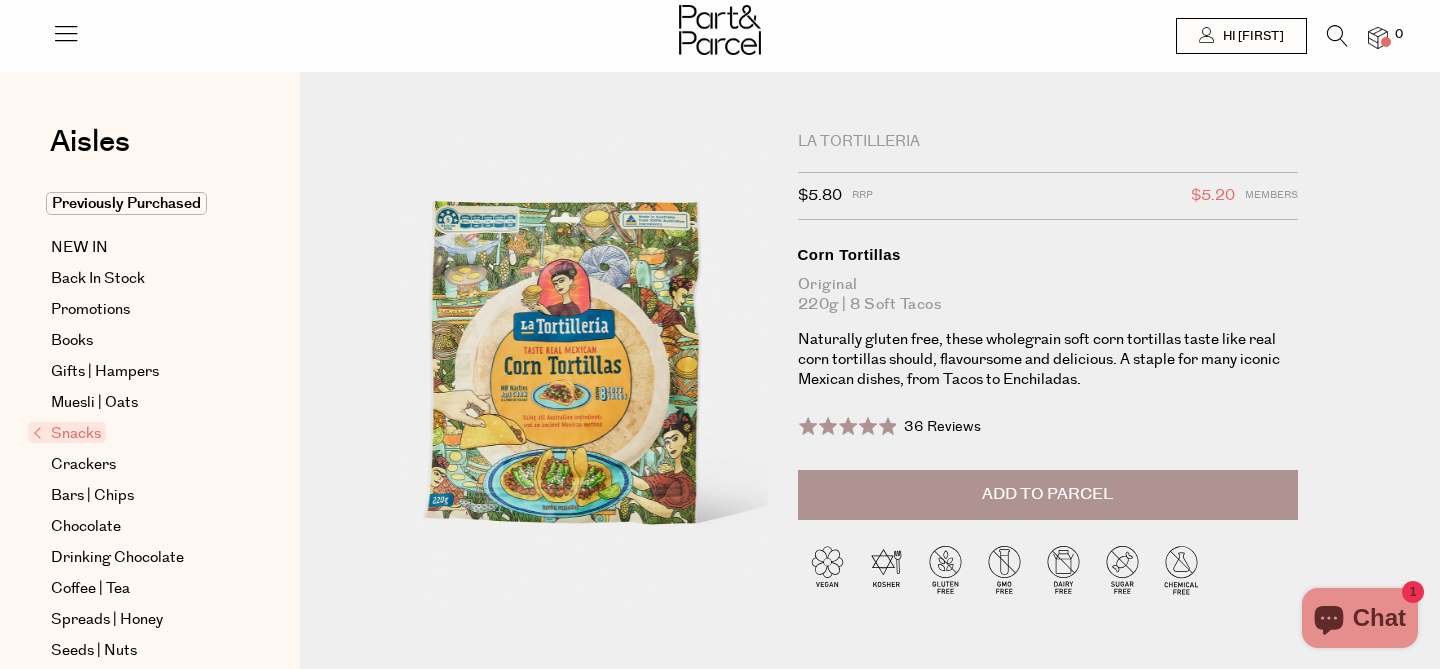 scroll, scrollTop: 0, scrollLeft: 0, axis: both 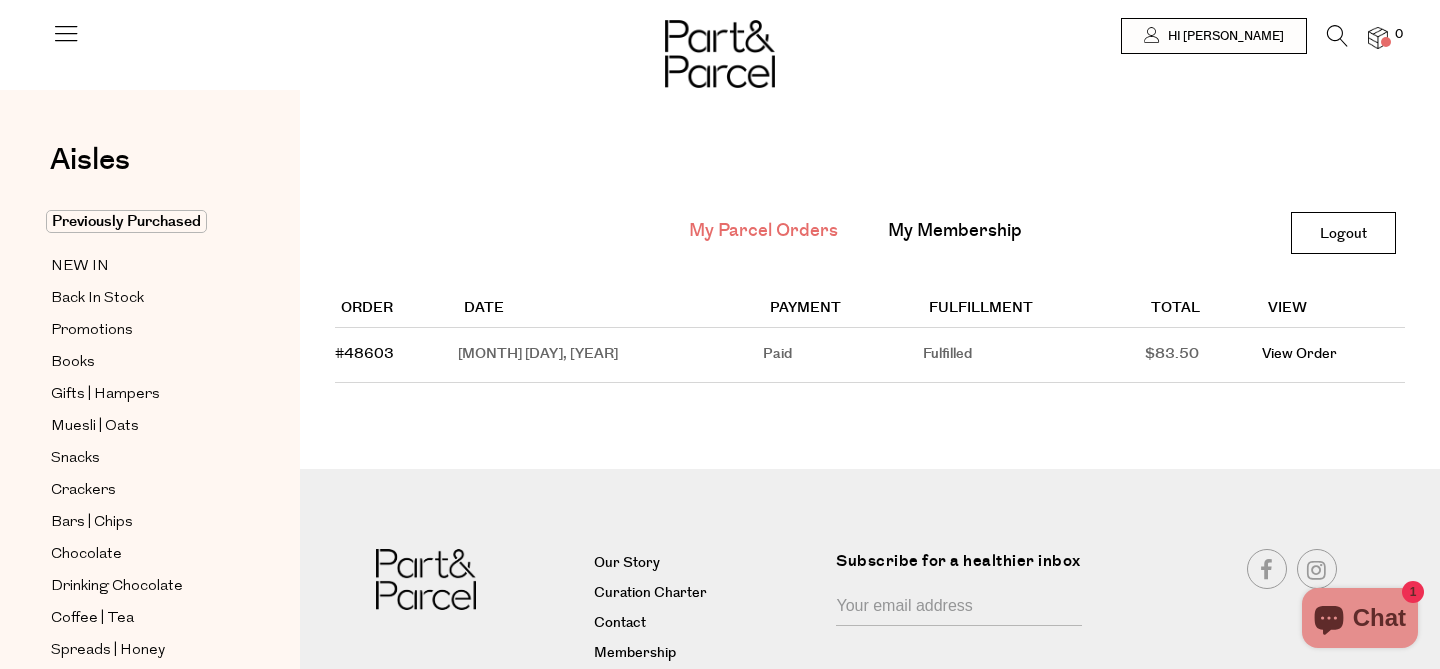 click at bounding box center (1337, 36) 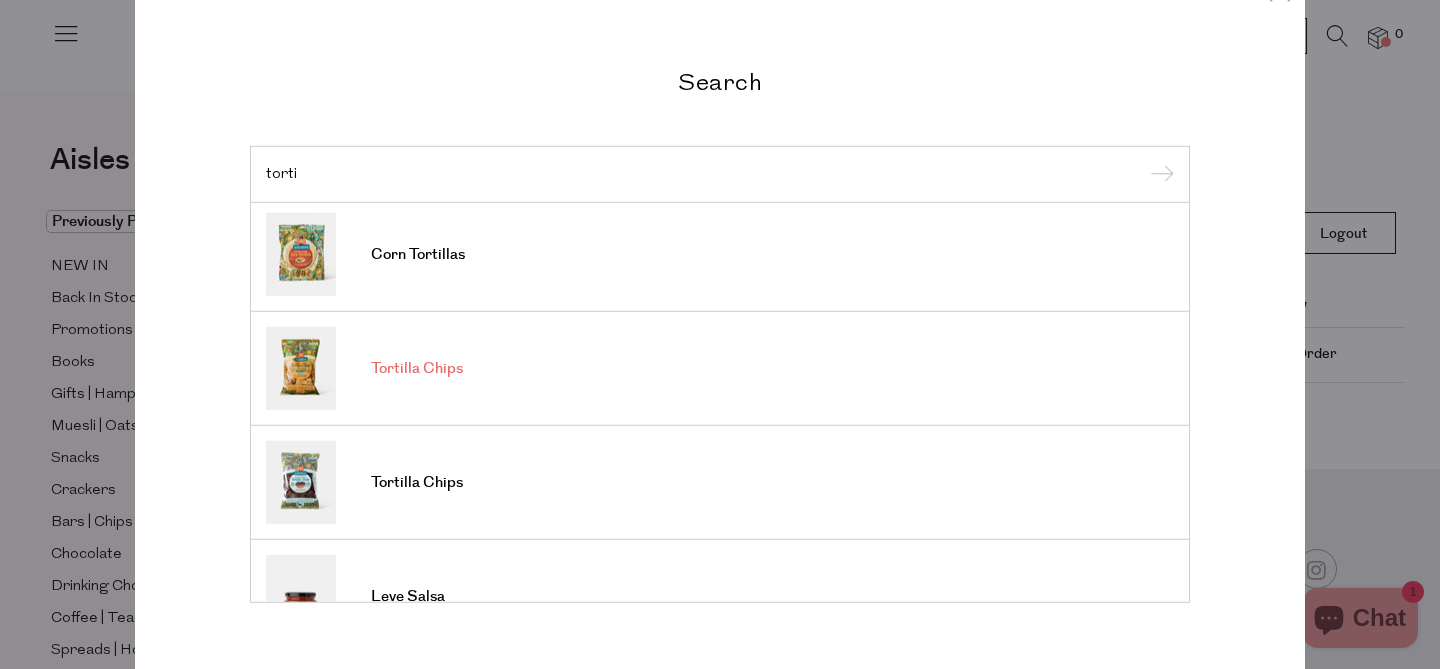scroll, scrollTop: 83, scrollLeft: 0, axis: vertical 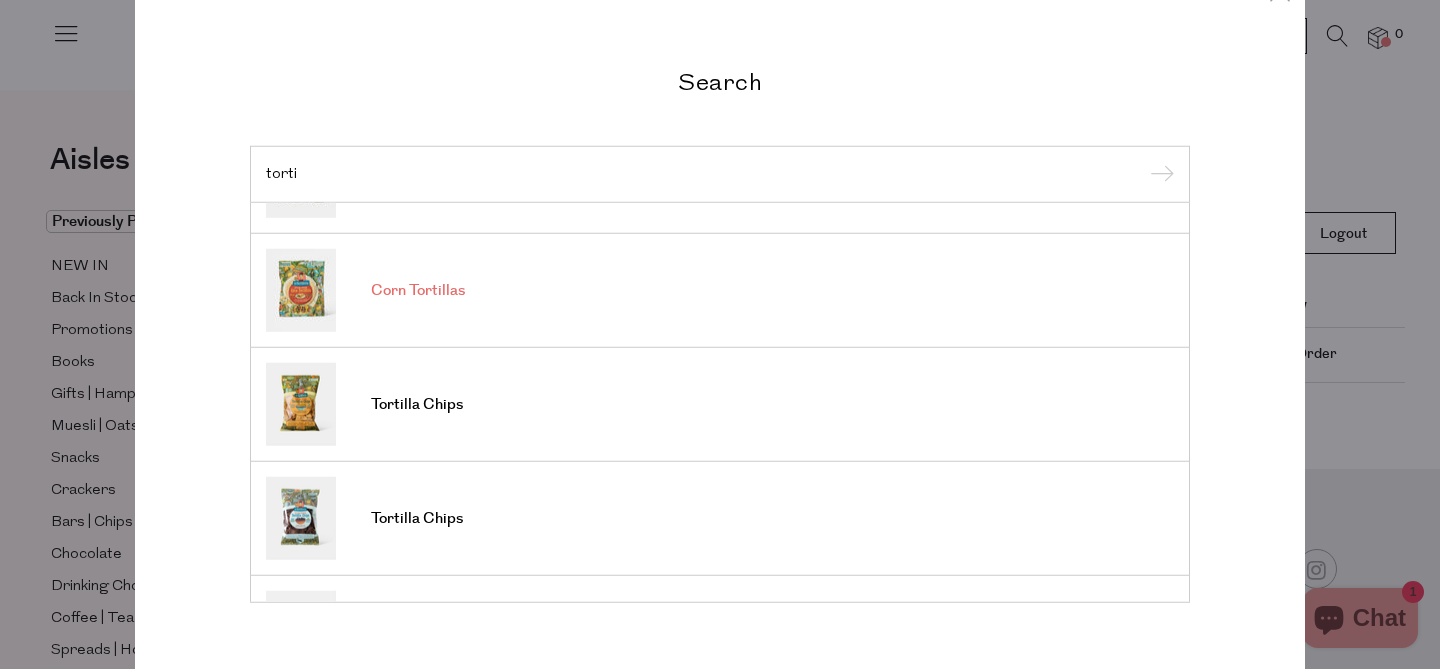 type on "torti" 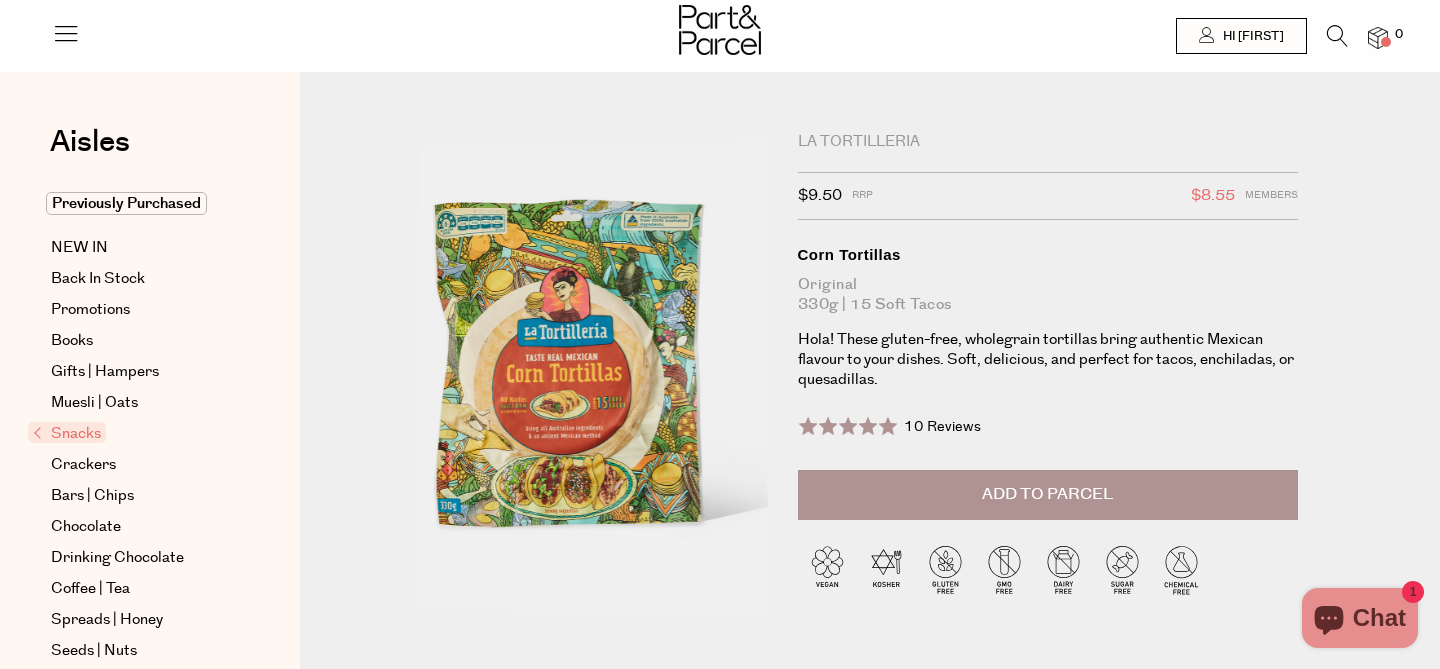 scroll, scrollTop: 0, scrollLeft: 0, axis: both 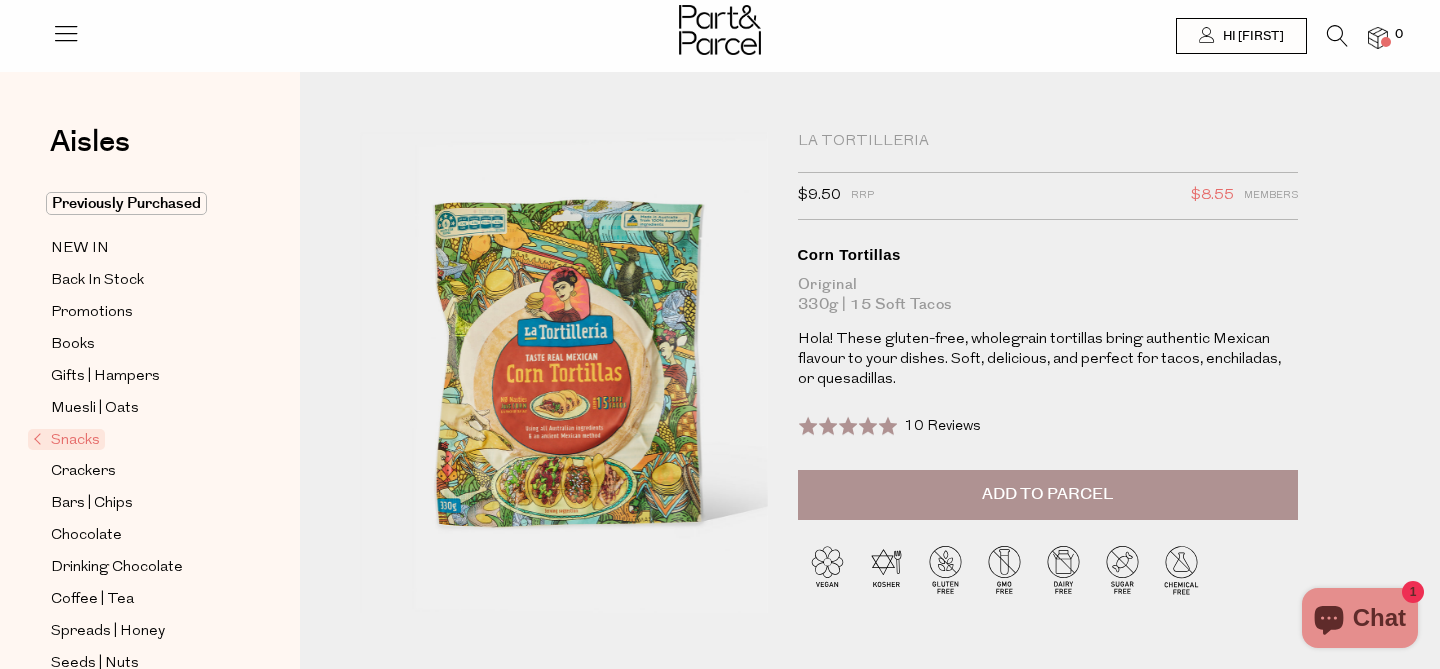 click on "Add to Parcel" at bounding box center [1047, 494] 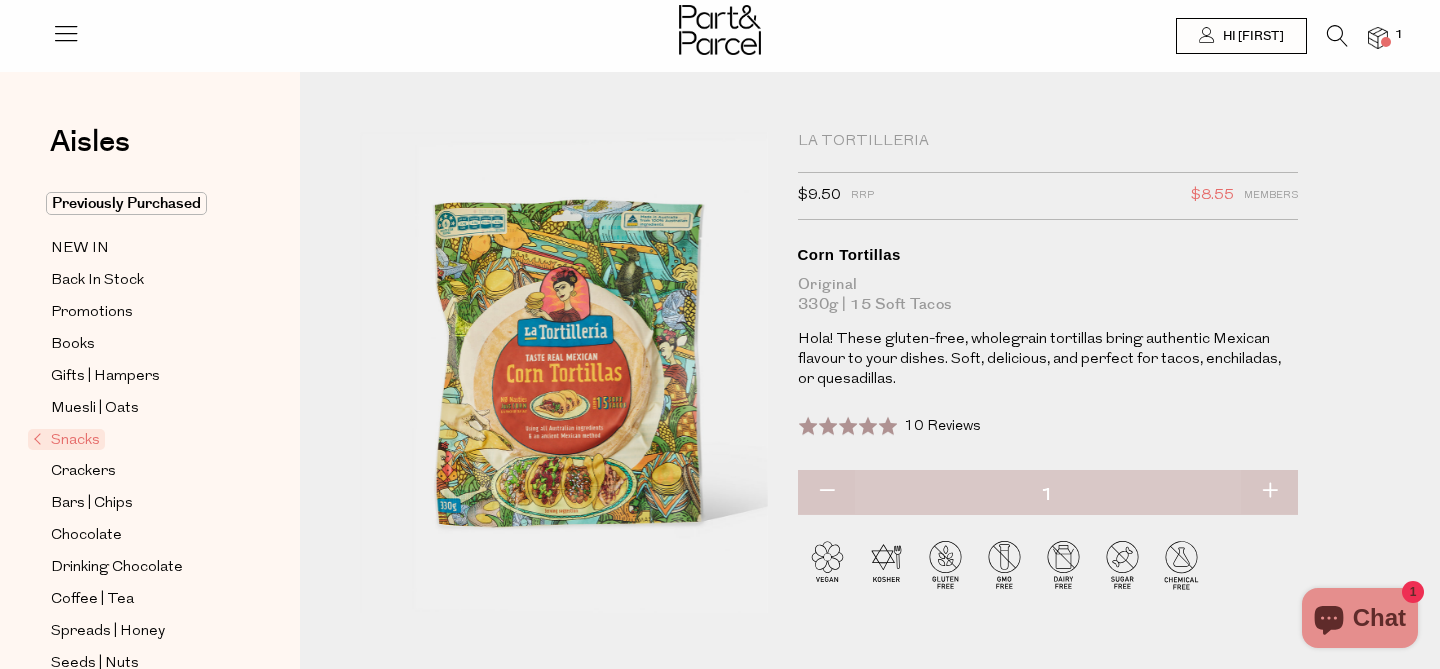 click at bounding box center [1269, 492] 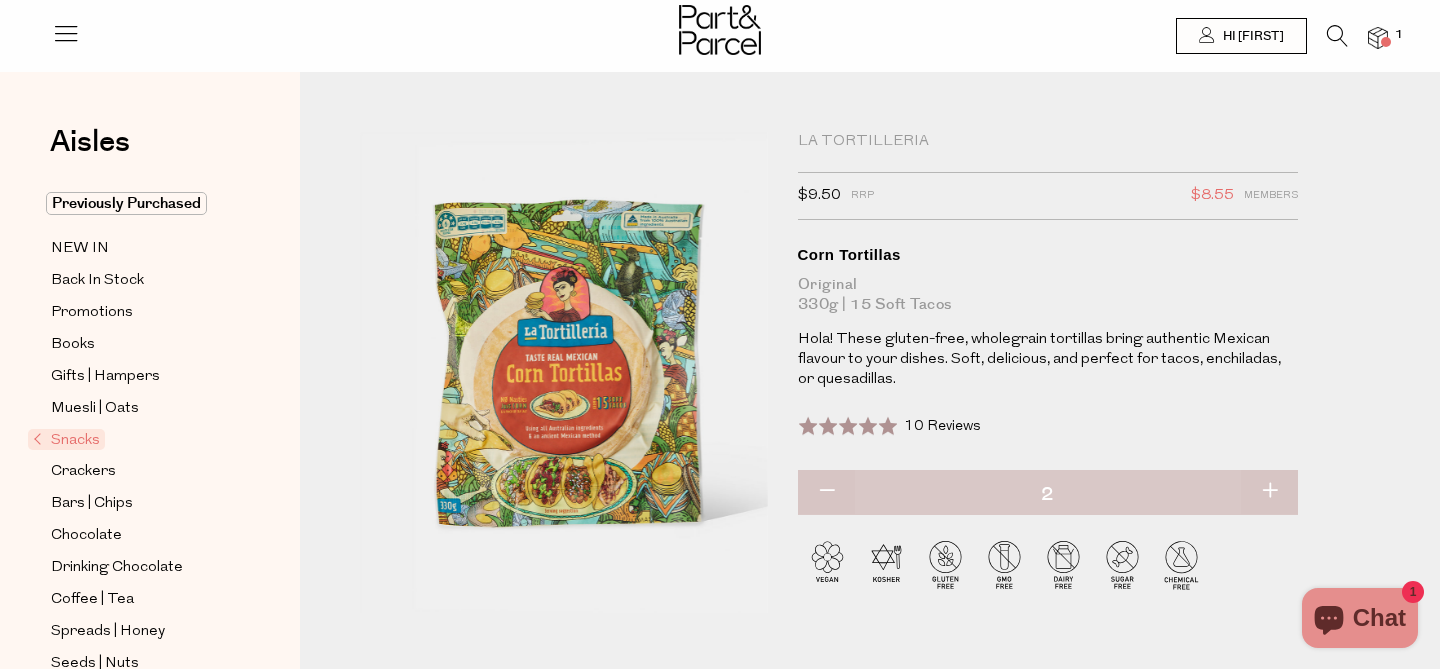 type on "2" 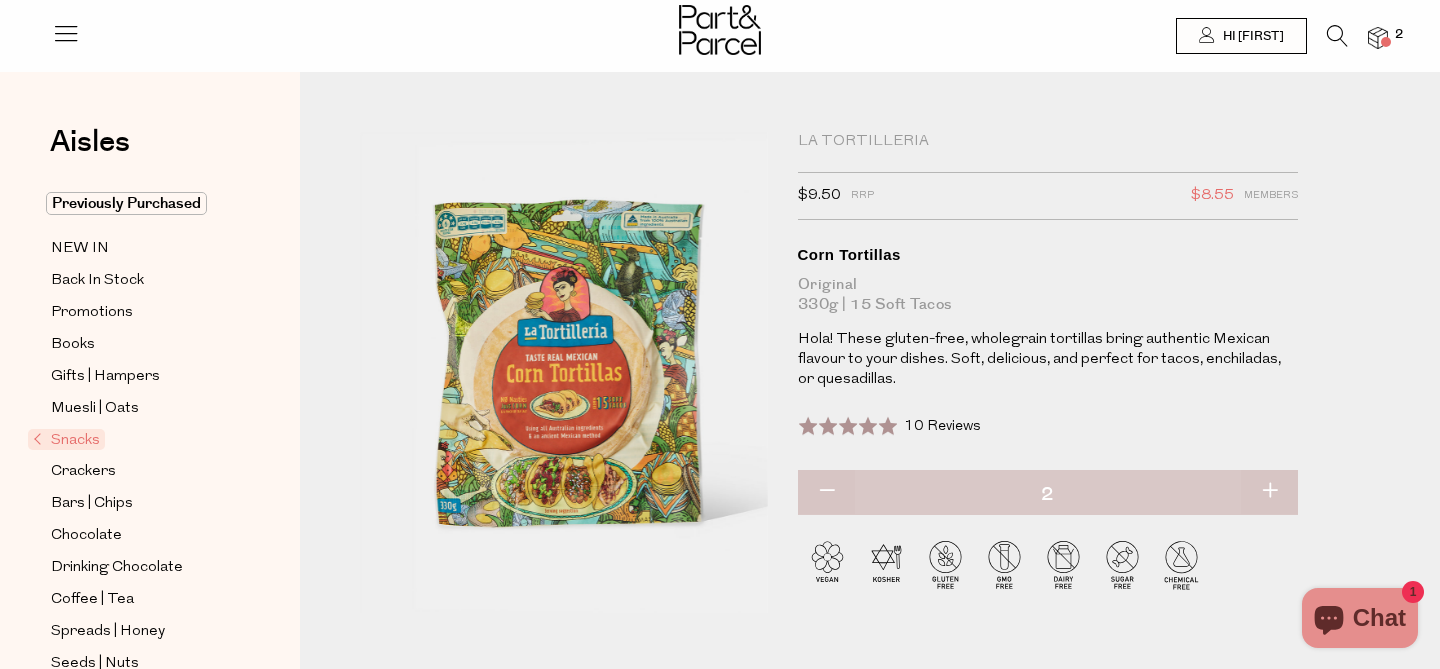 click at bounding box center [1269, 492] 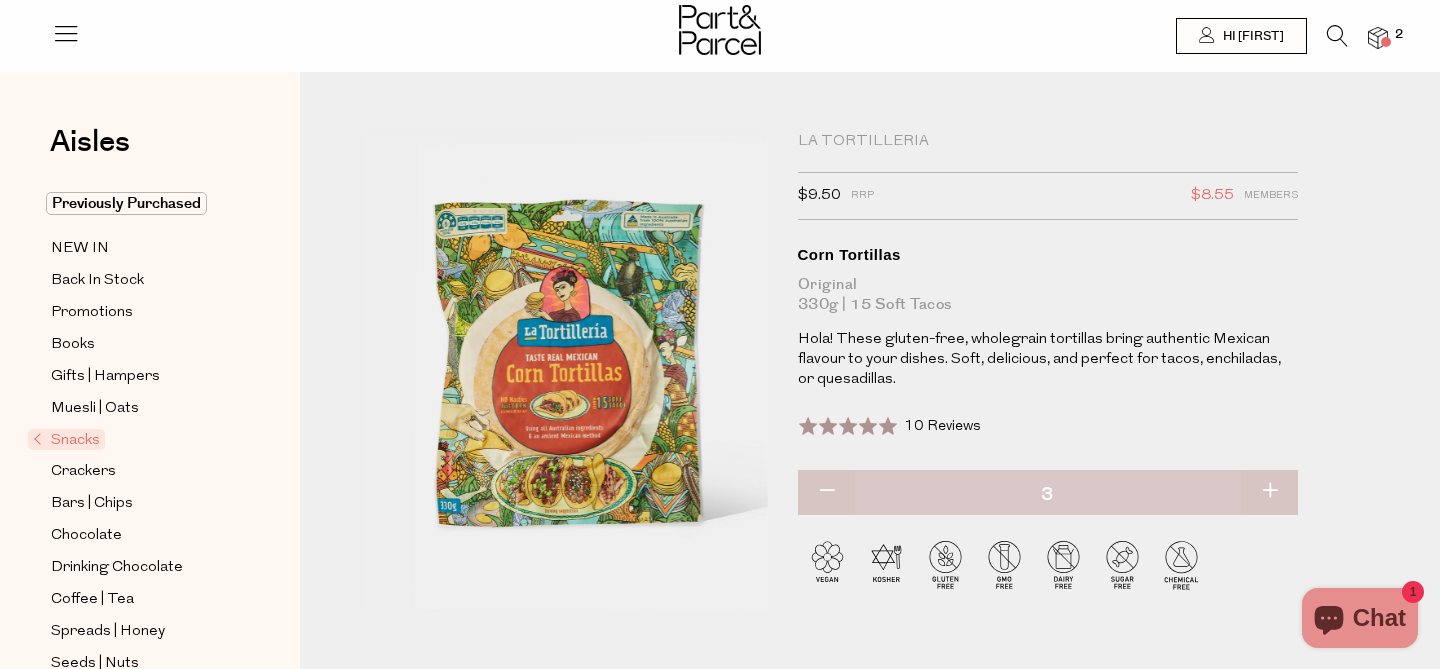 type on "3" 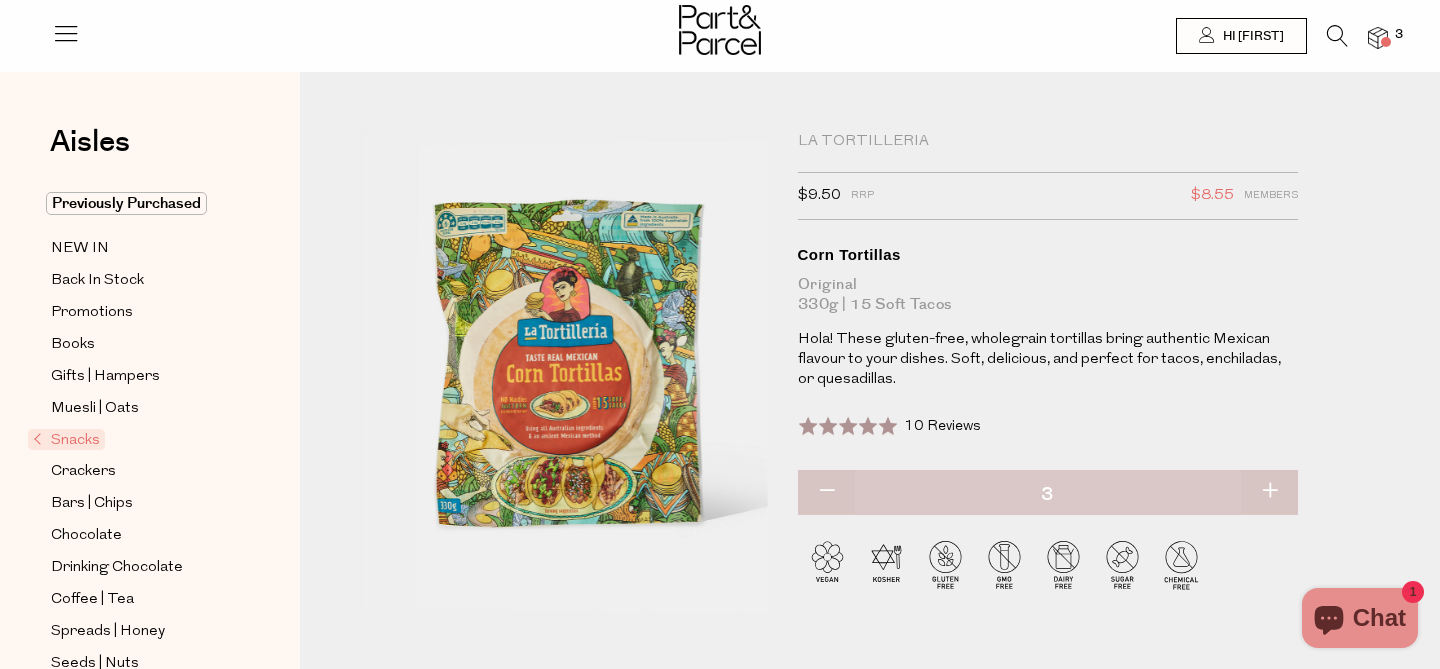 click at bounding box center (1269, 492) 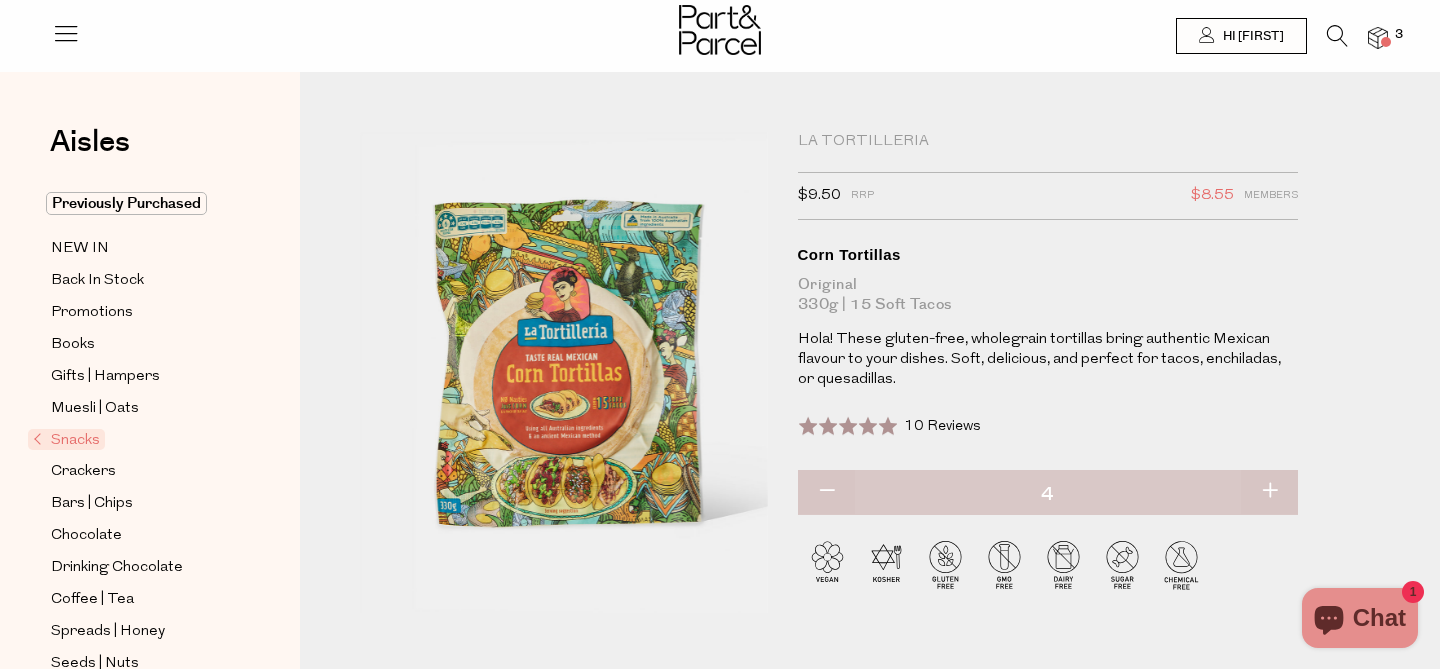 type on "4" 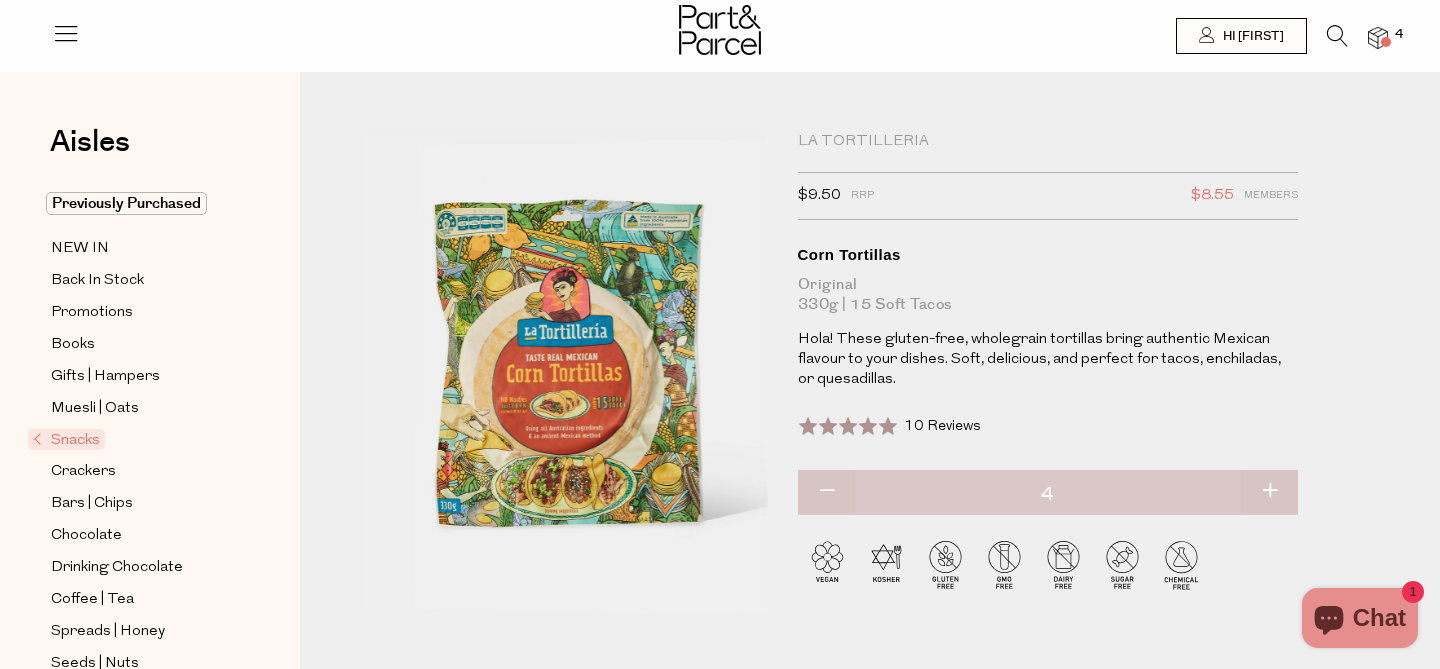 click at bounding box center (1269, 492) 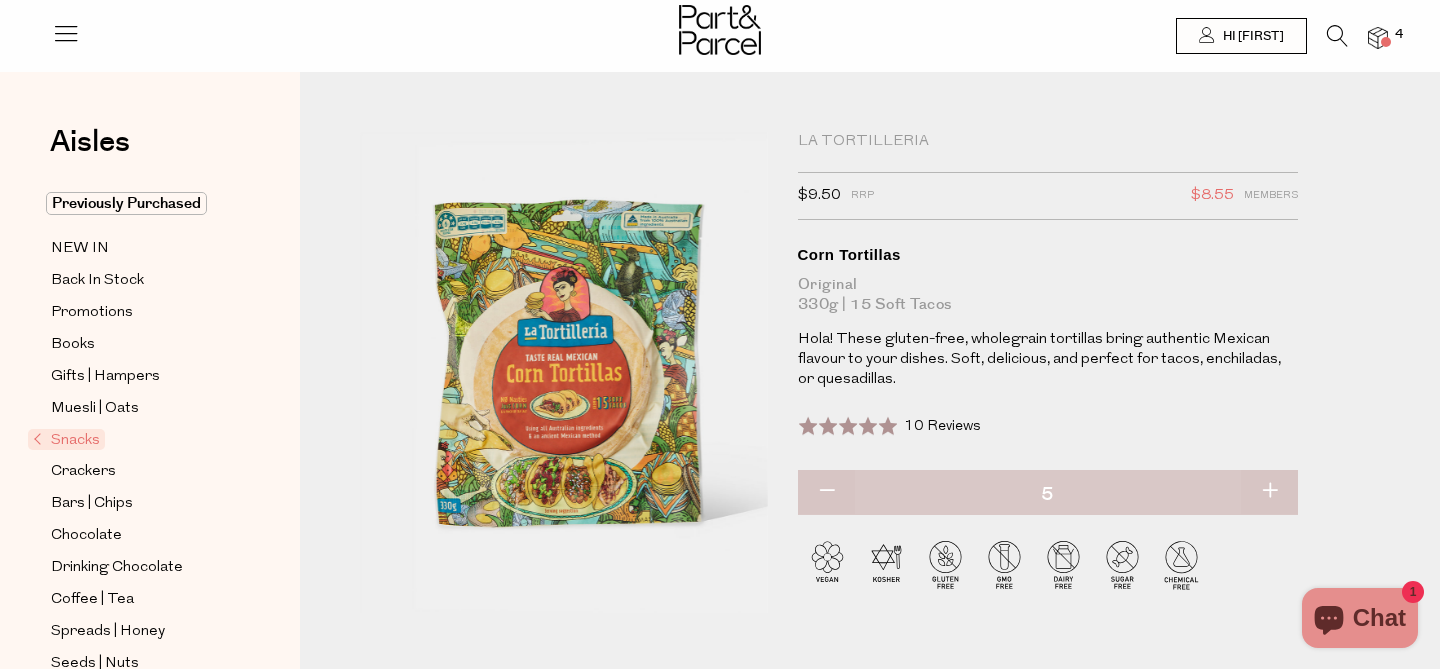 type on "5" 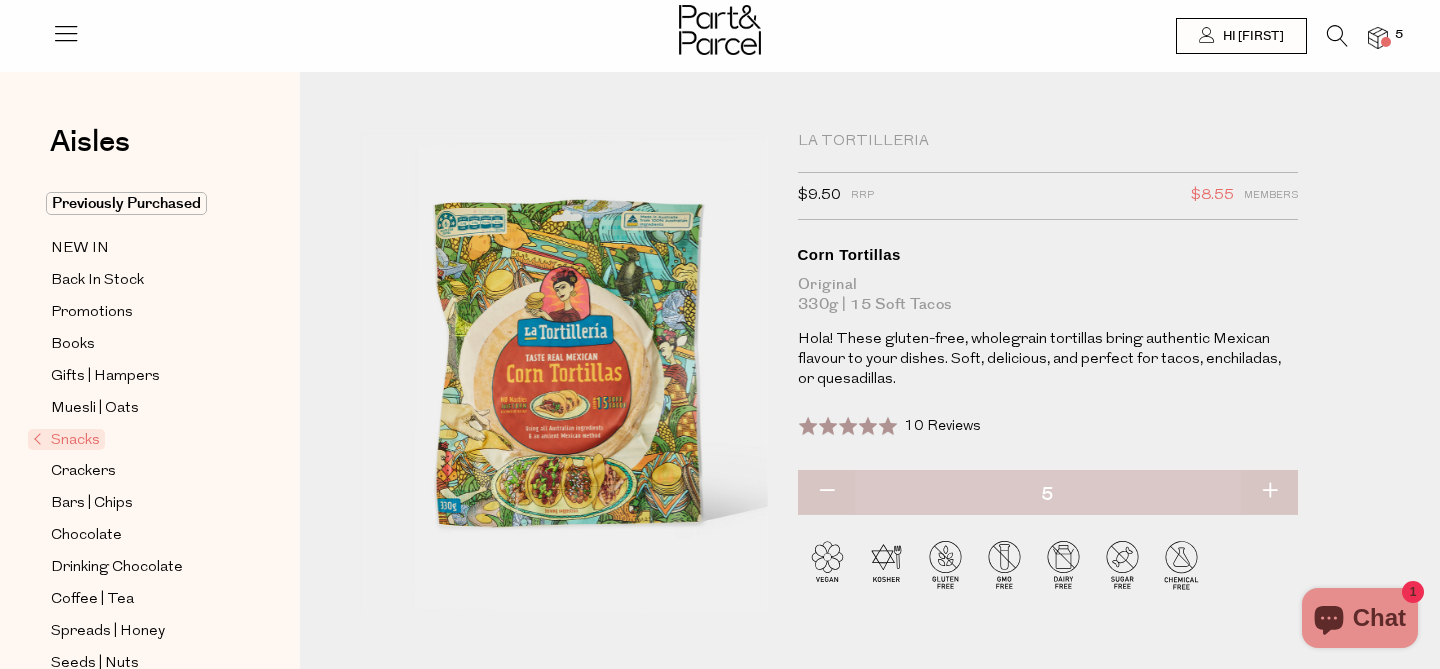 click at bounding box center [1269, 492] 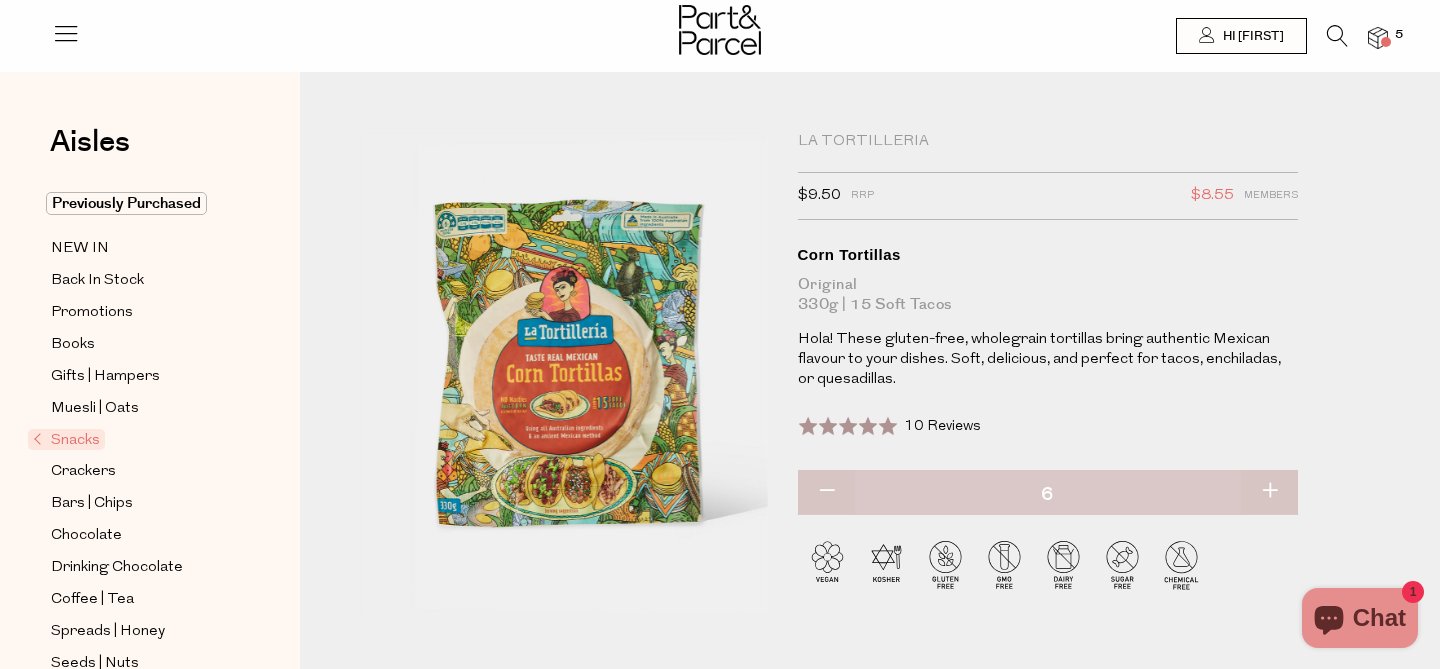 type on "6" 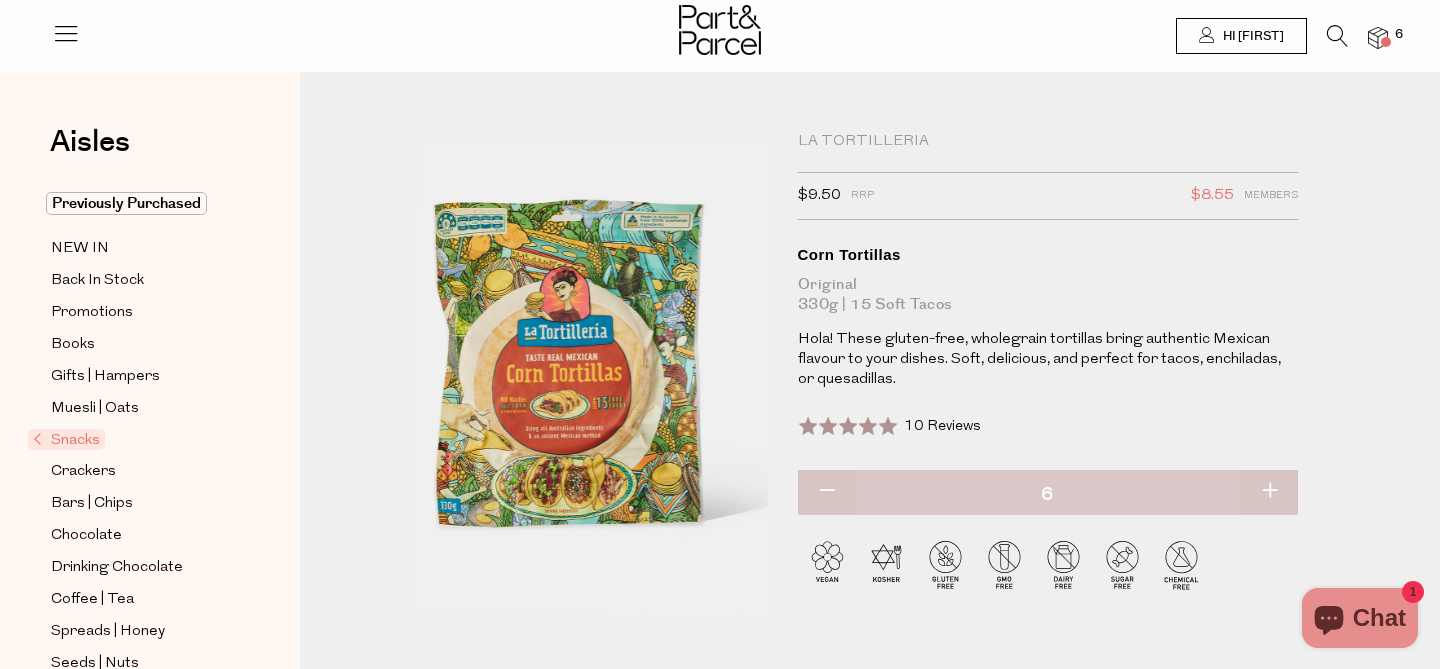 click at bounding box center (1269, 492) 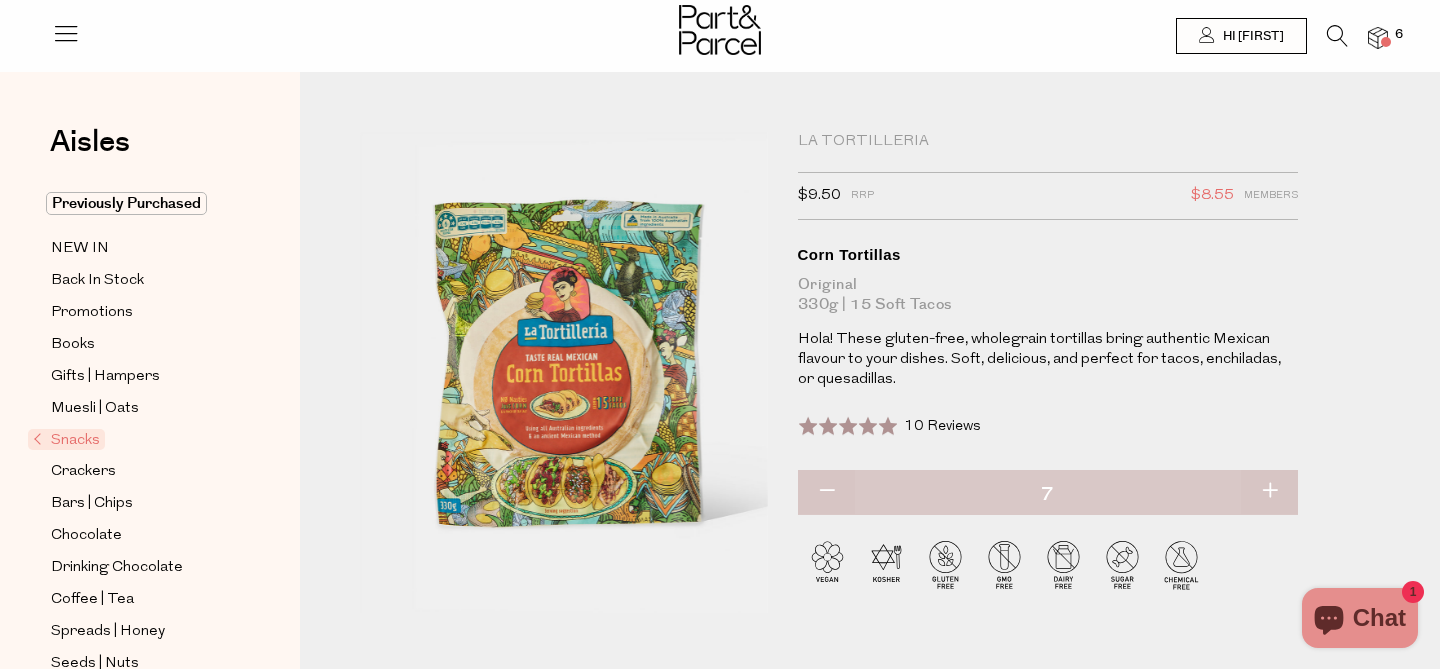 type on "7" 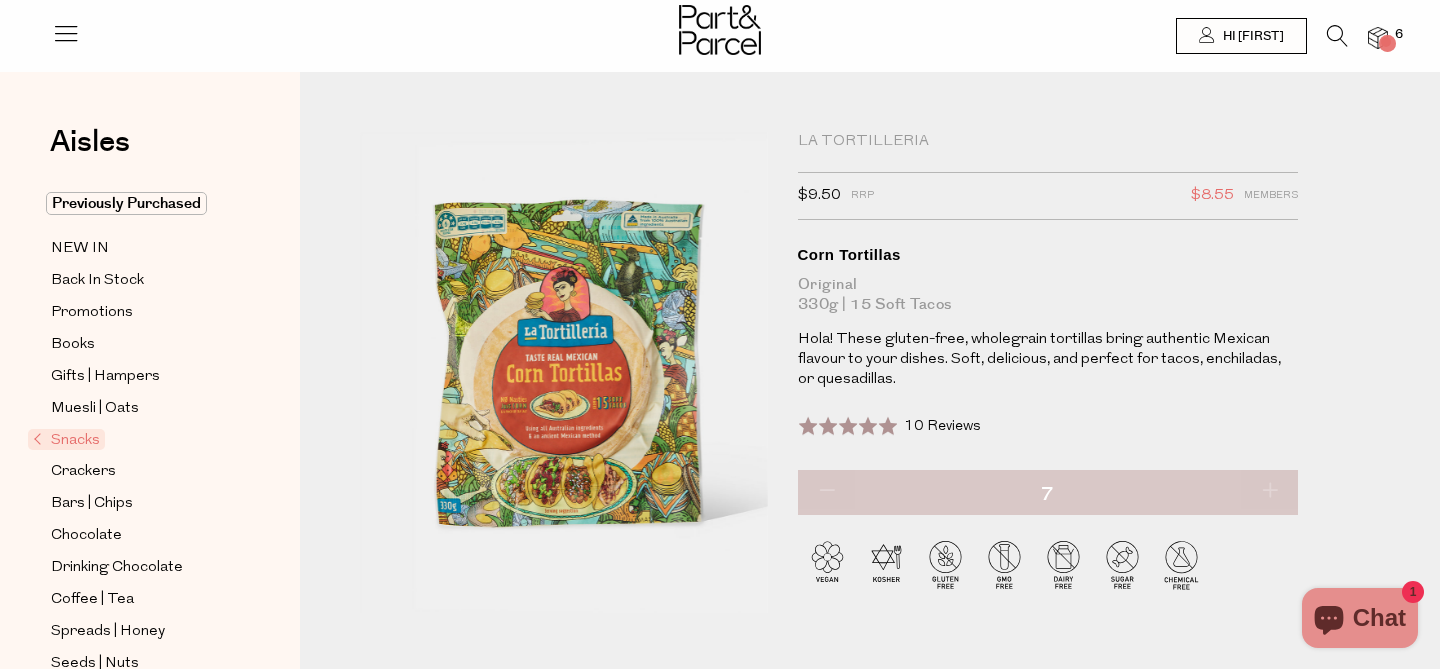 click at bounding box center [1269, 492] 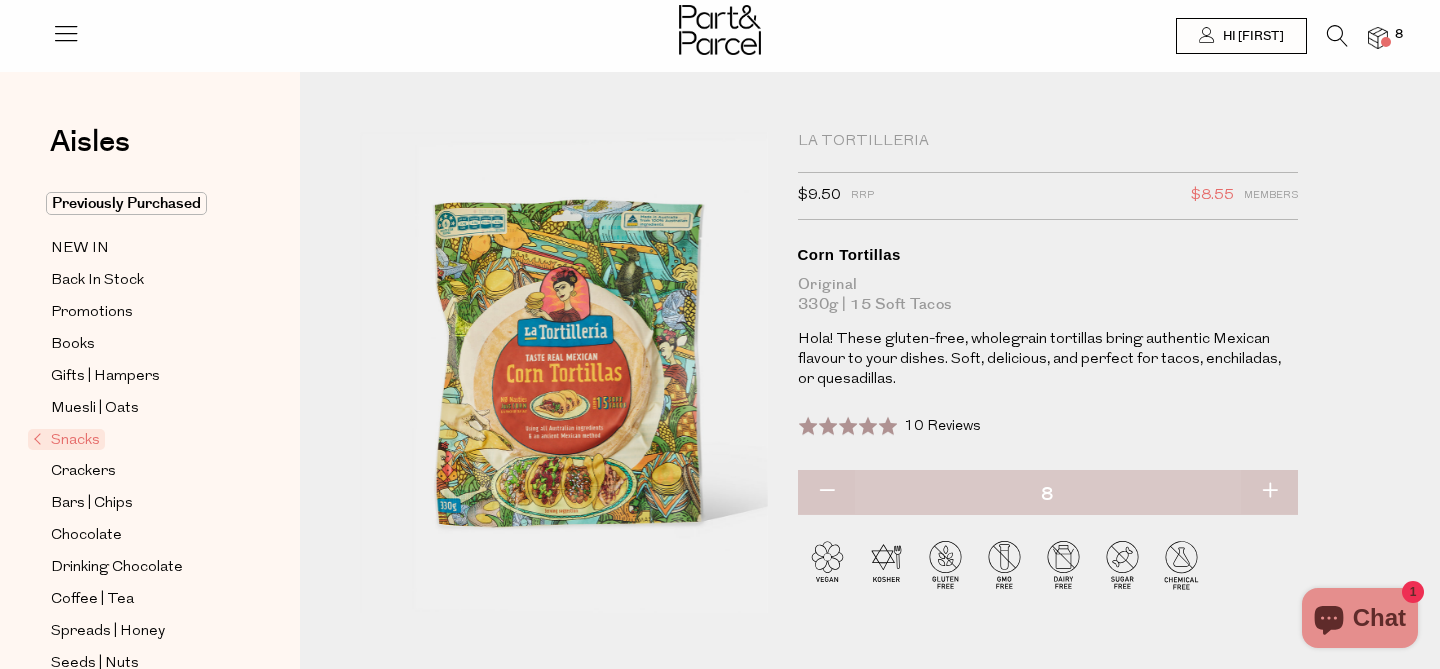 click at bounding box center (1269, 492) 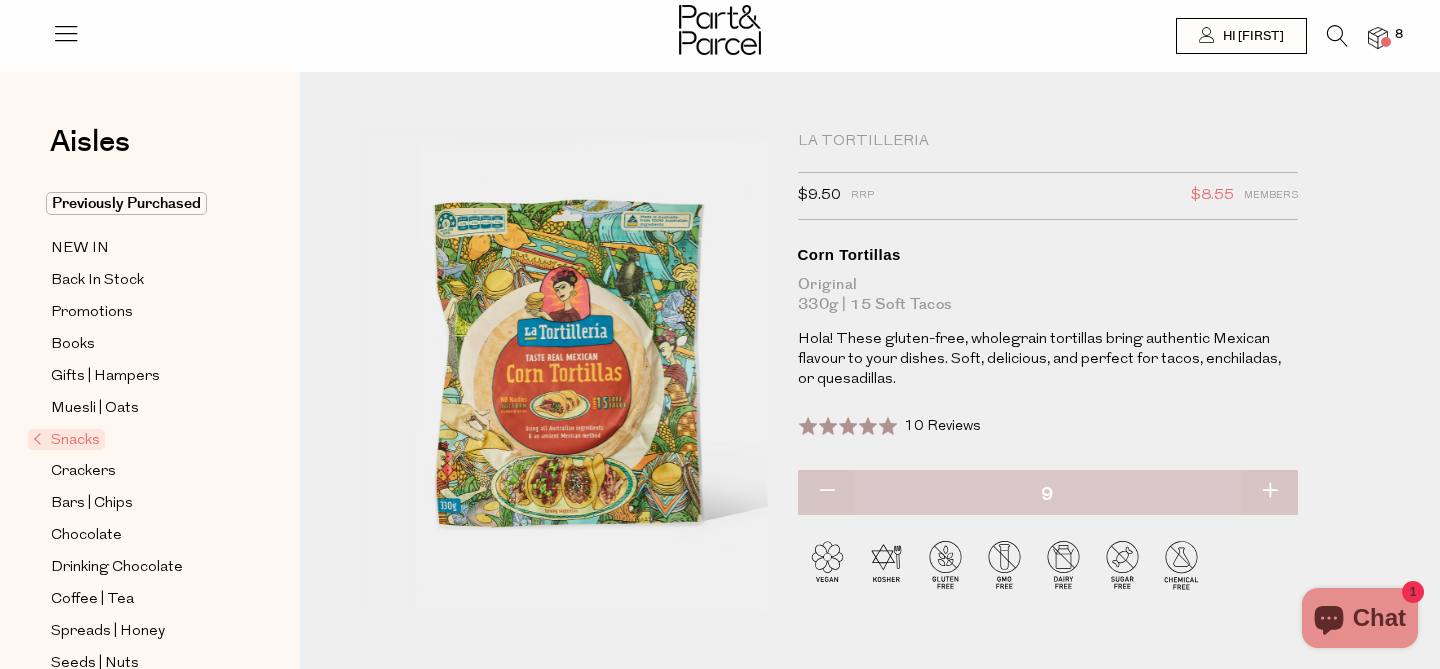 type on "9" 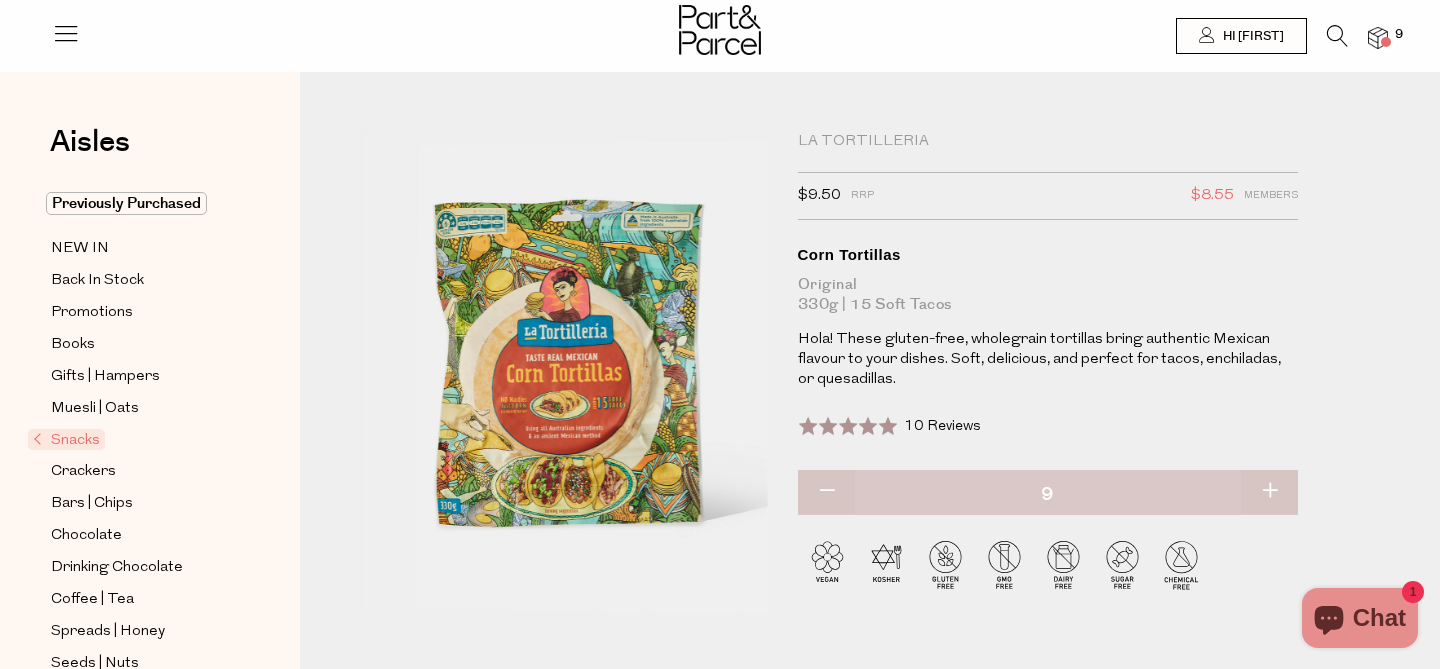 click at bounding box center [1269, 492] 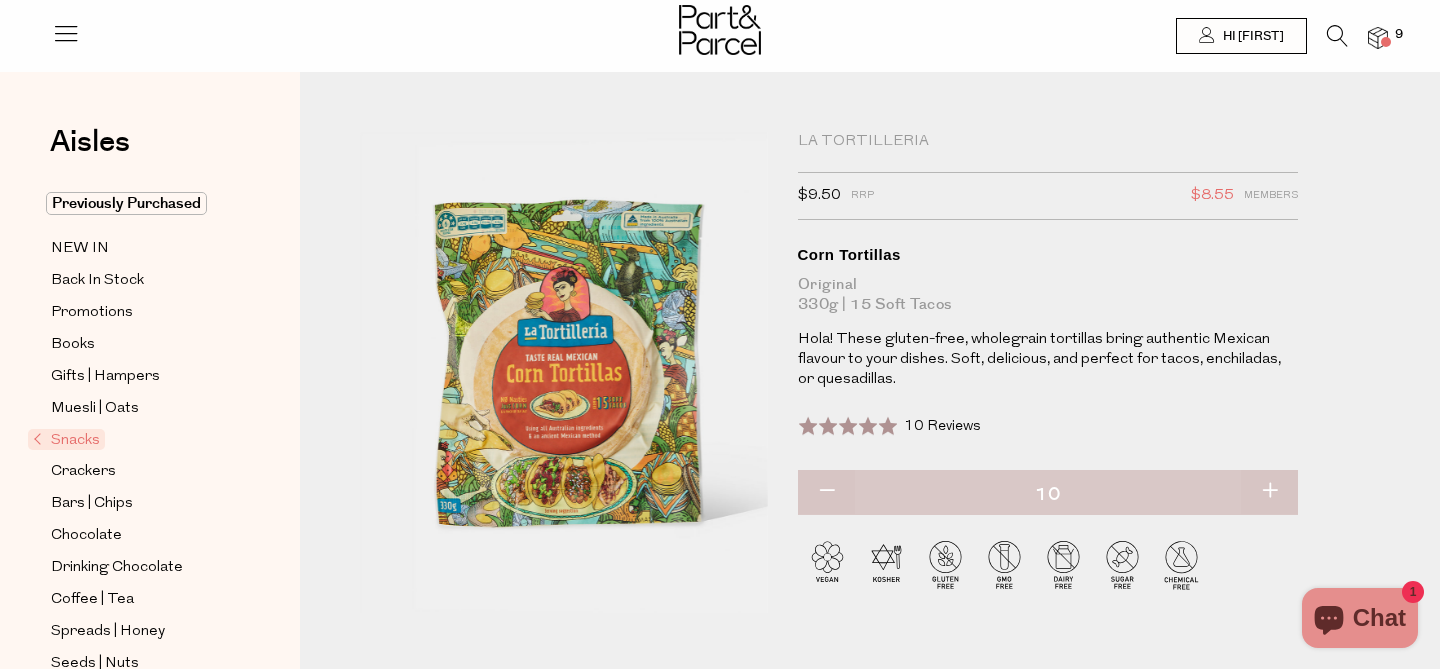 type on "10" 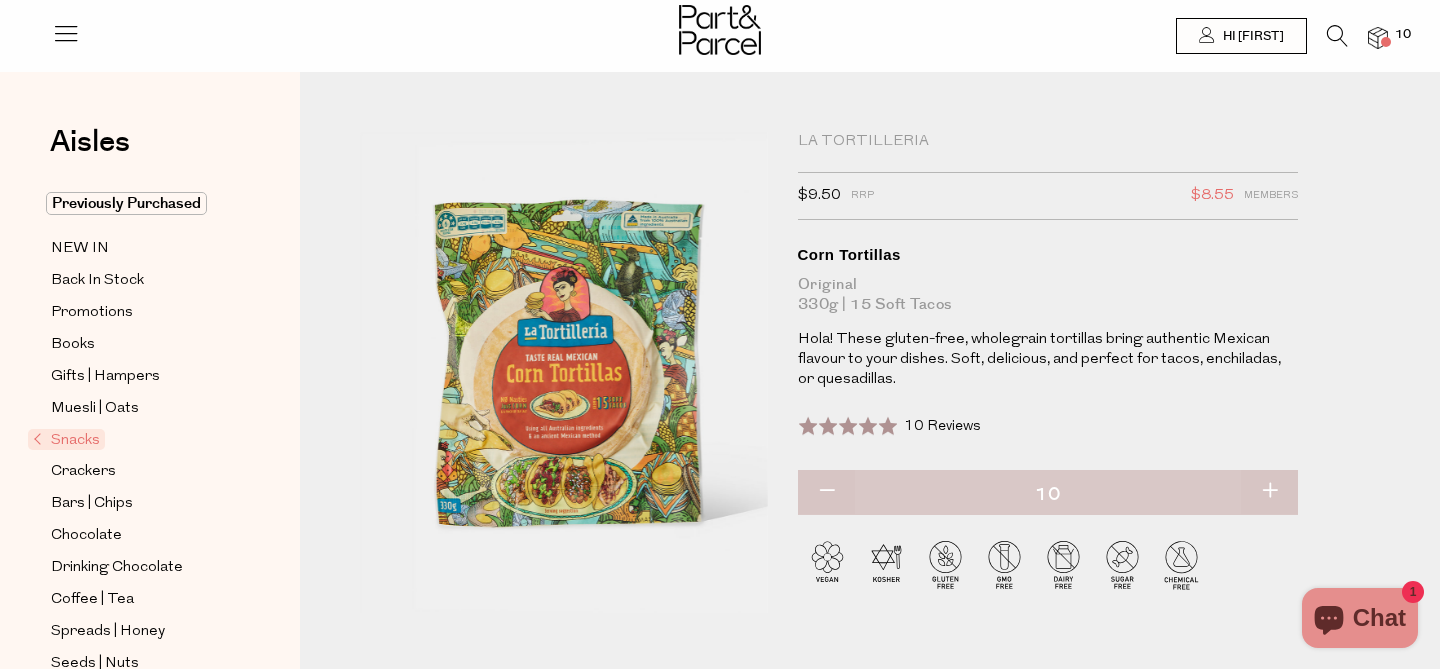 click at bounding box center [1269, 492] 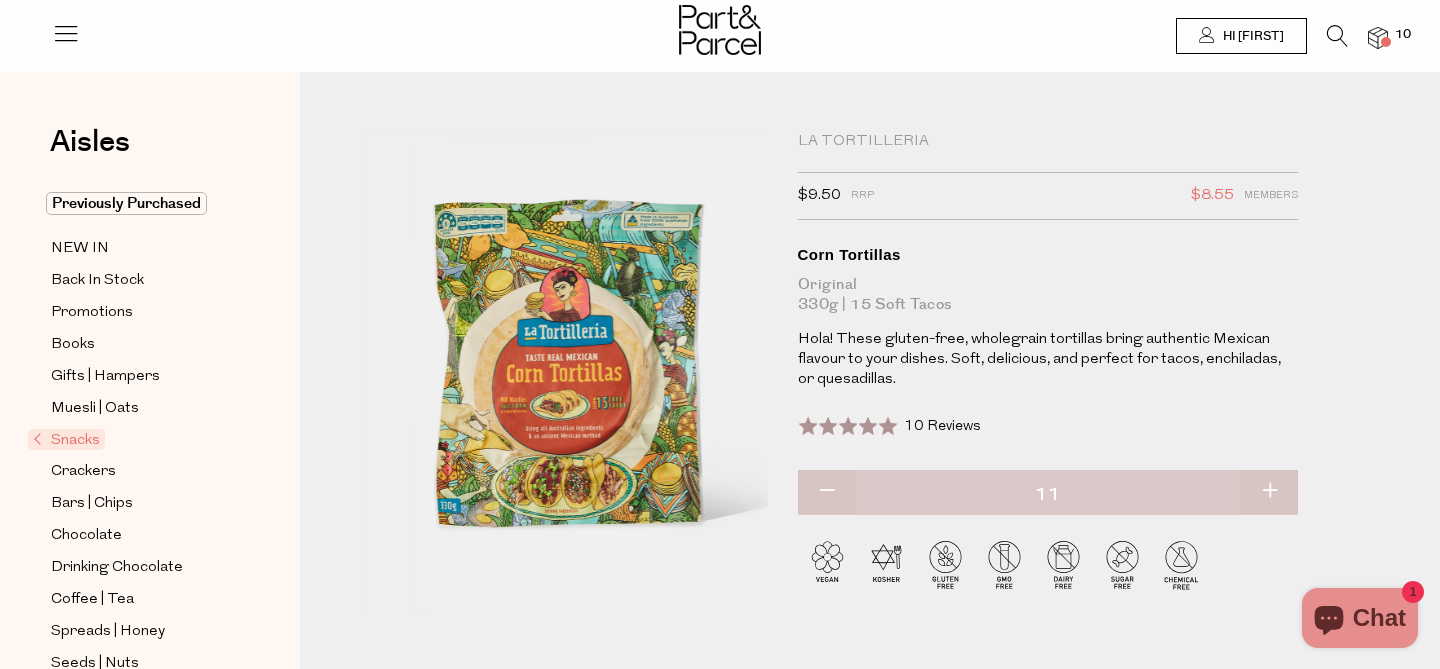 type on "11" 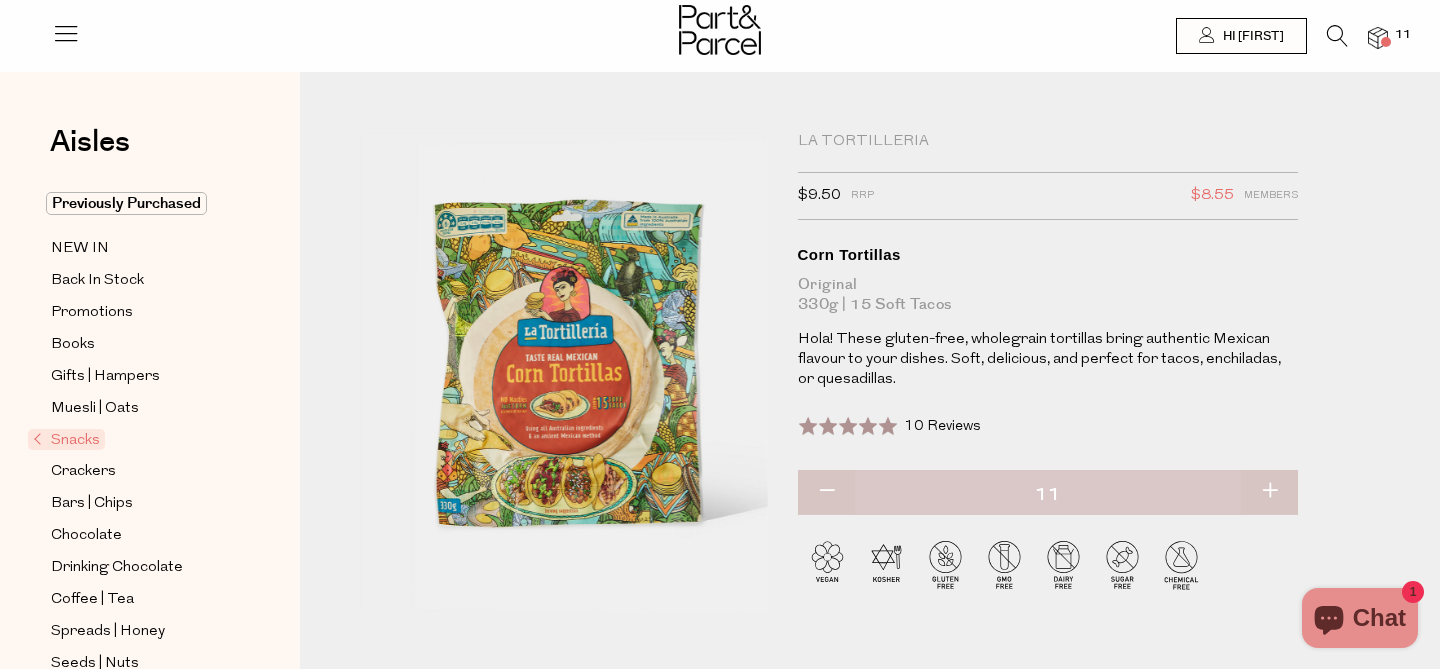 click at bounding box center (1269, 492) 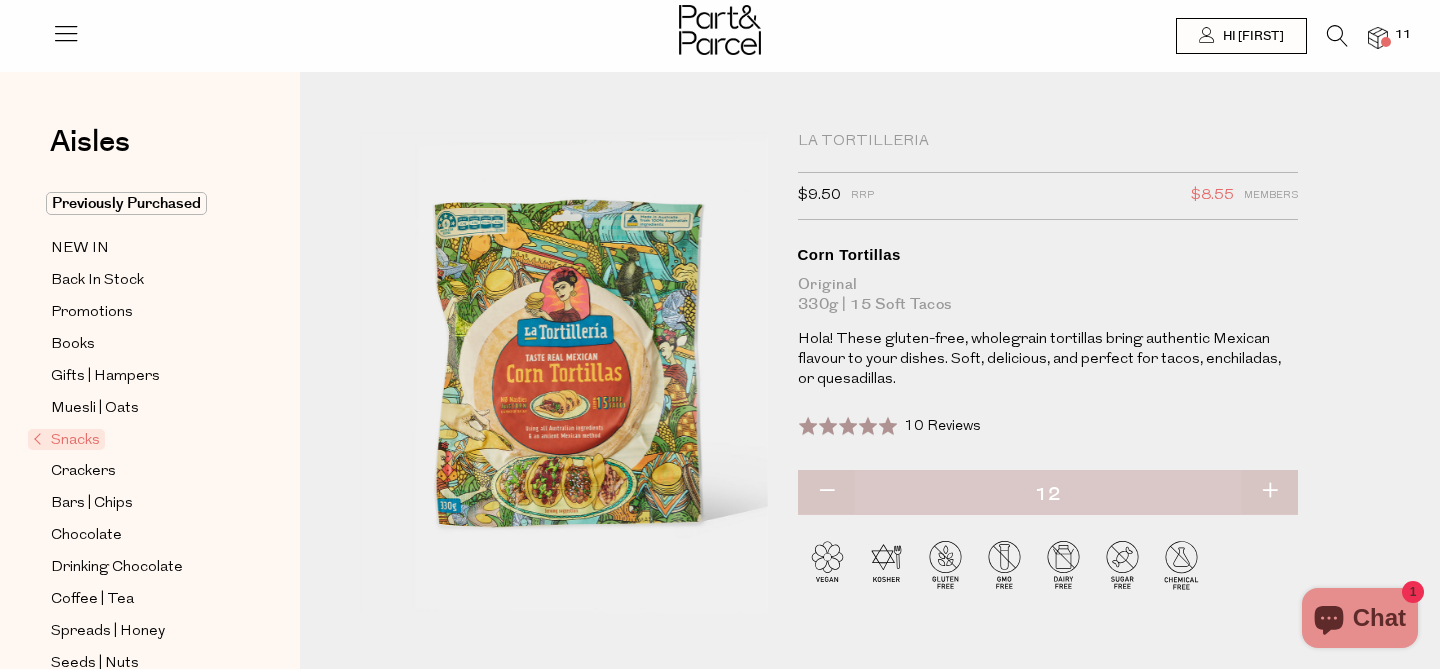 type on "12" 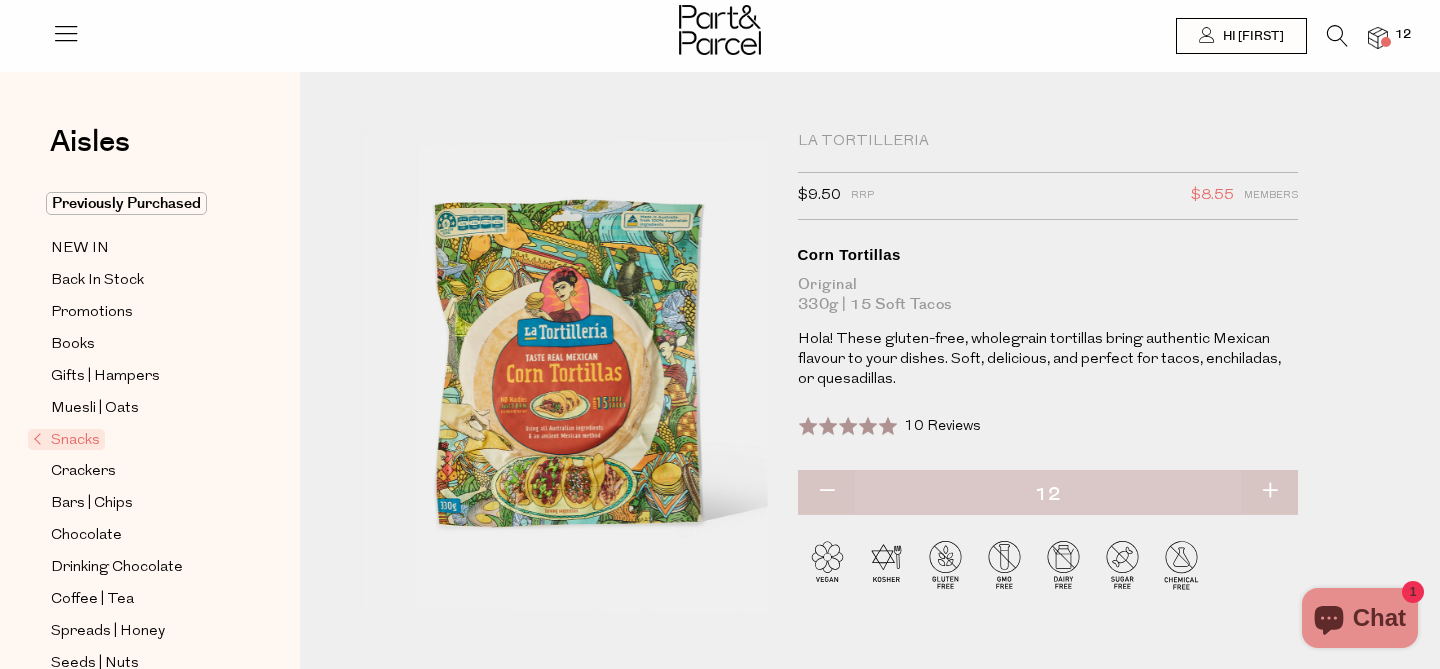 click at bounding box center [1378, 38] 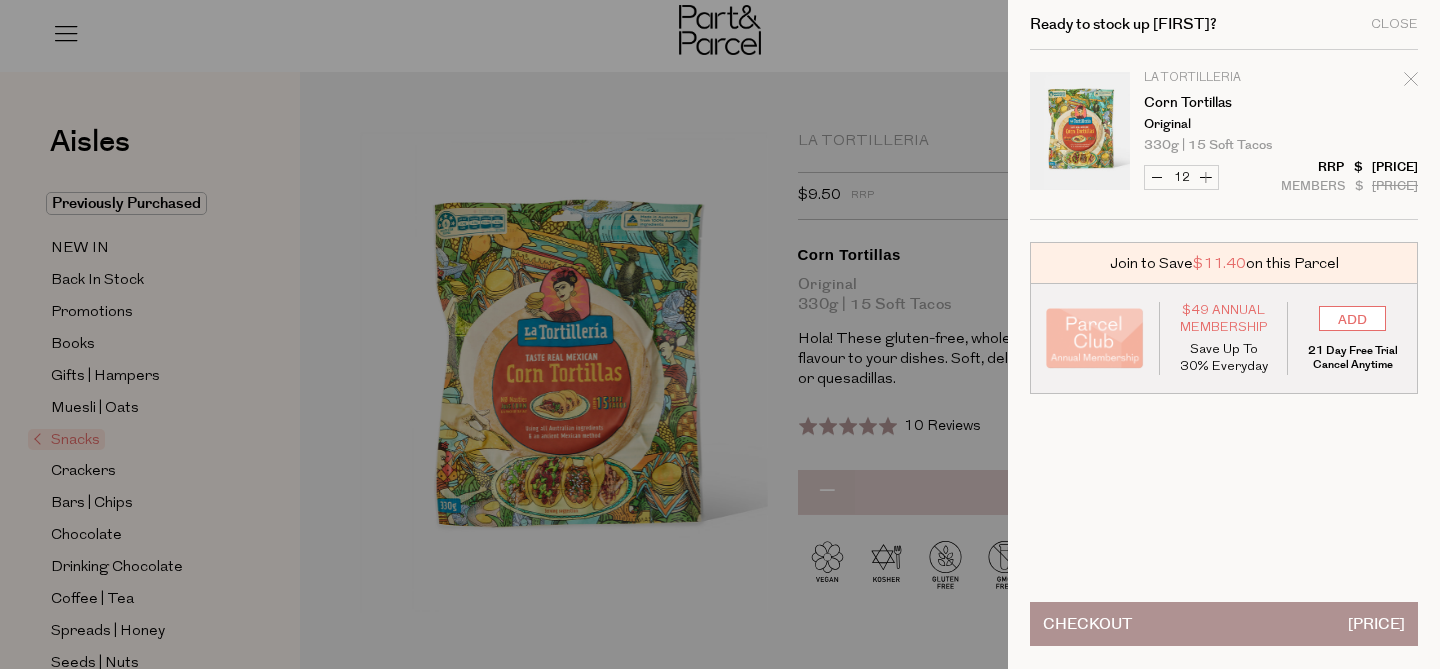 click on "Checkout $ 114.00" at bounding box center (1224, 624) 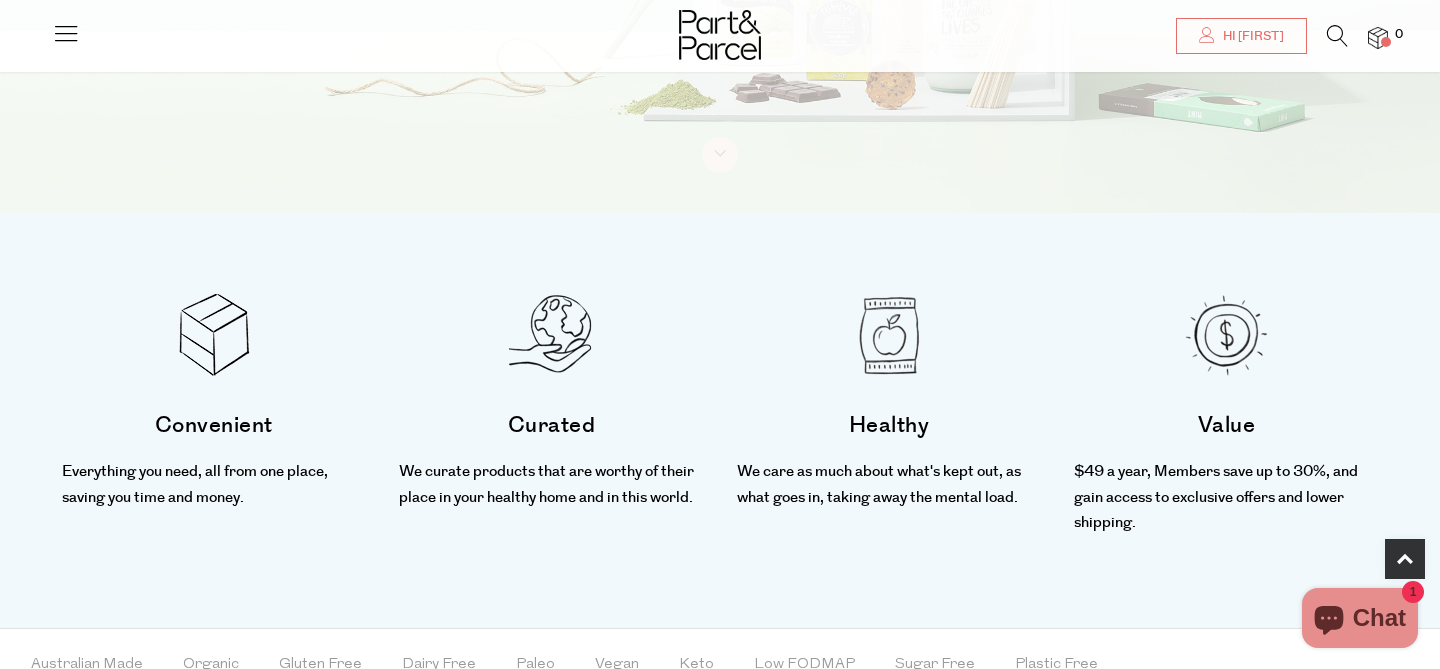 scroll, scrollTop: 513, scrollLeft: 0, axis: vertical 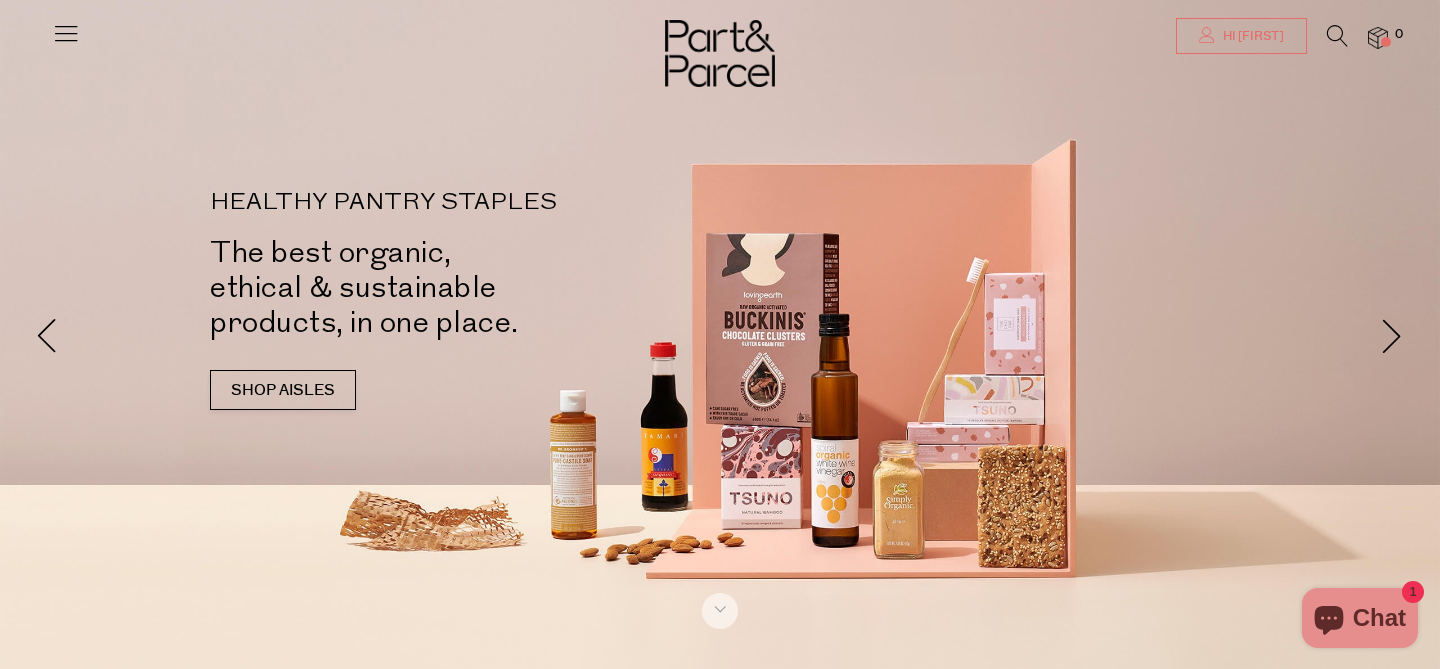 click on "Hi Marcela" at bounding box center [1251, 36] 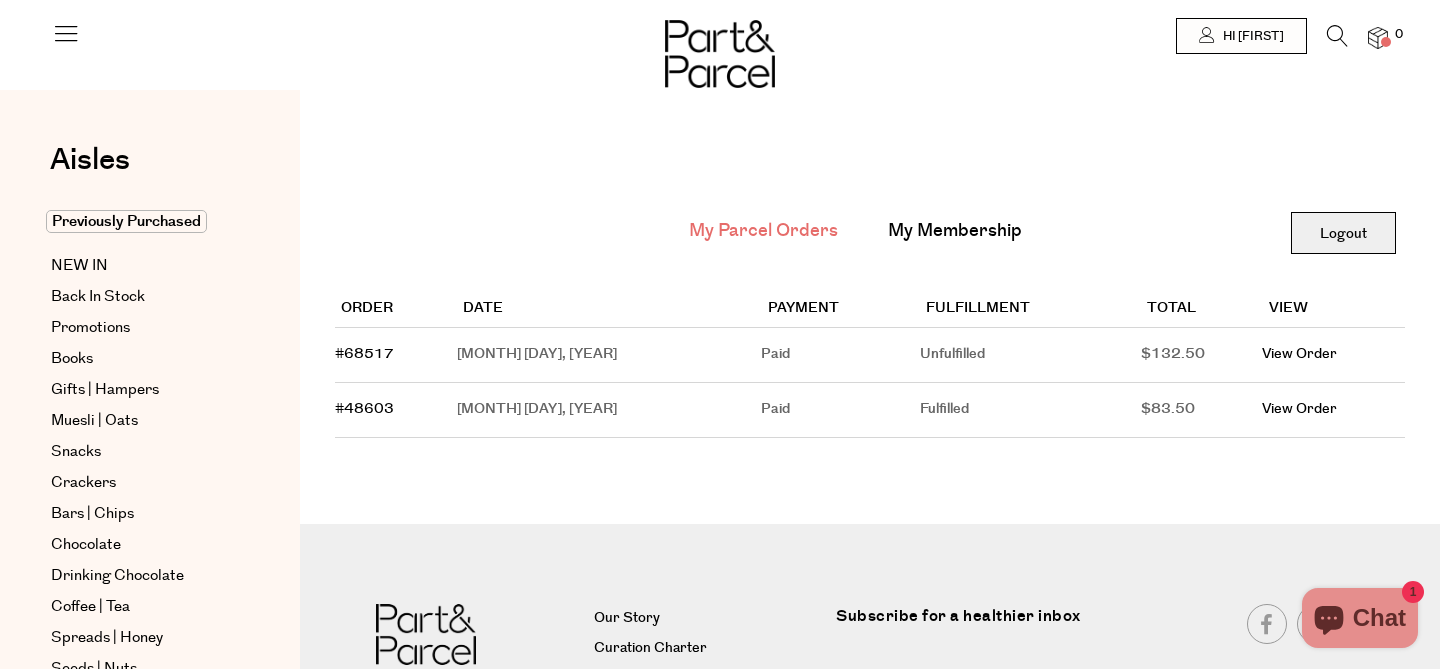 scroll, scrollTop: 0, scrollLeft: 0, axis: both 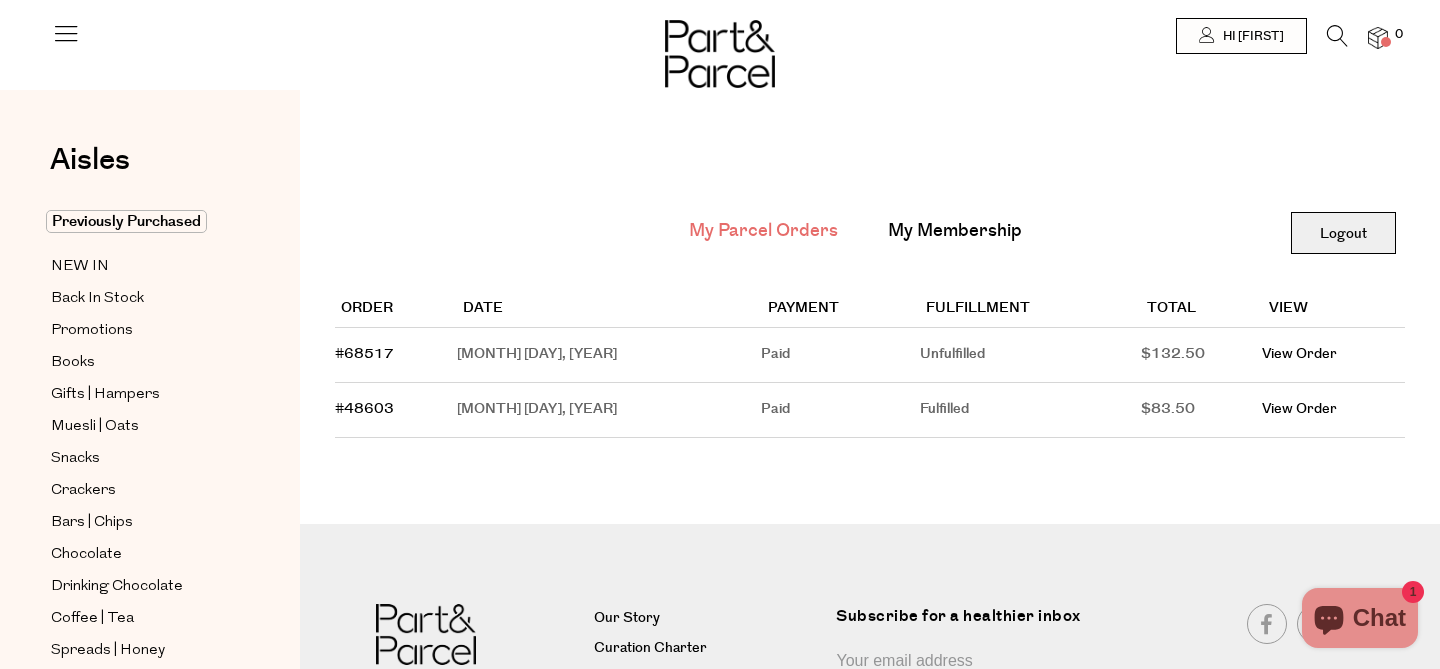 click on "Logout" at bounding box center (1343, 233) 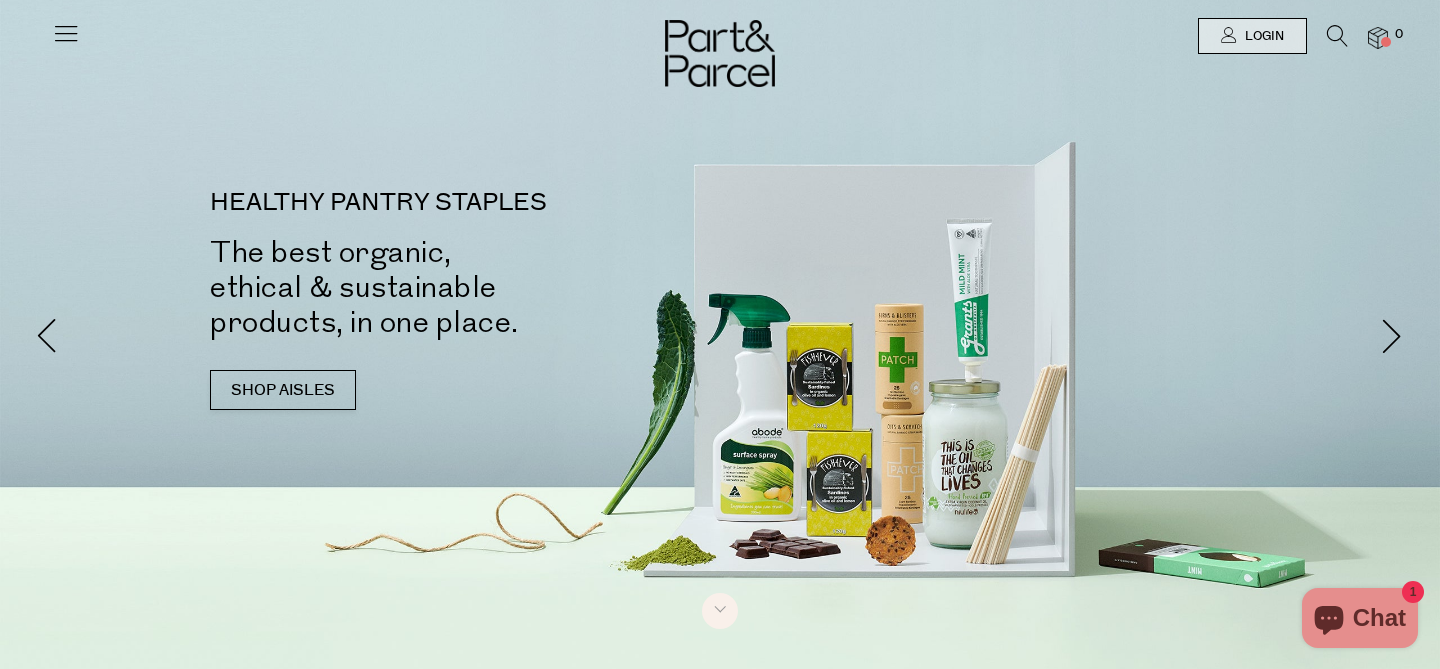 scroll, scrollTop: 0, scrollLeft: 0, axis: both 